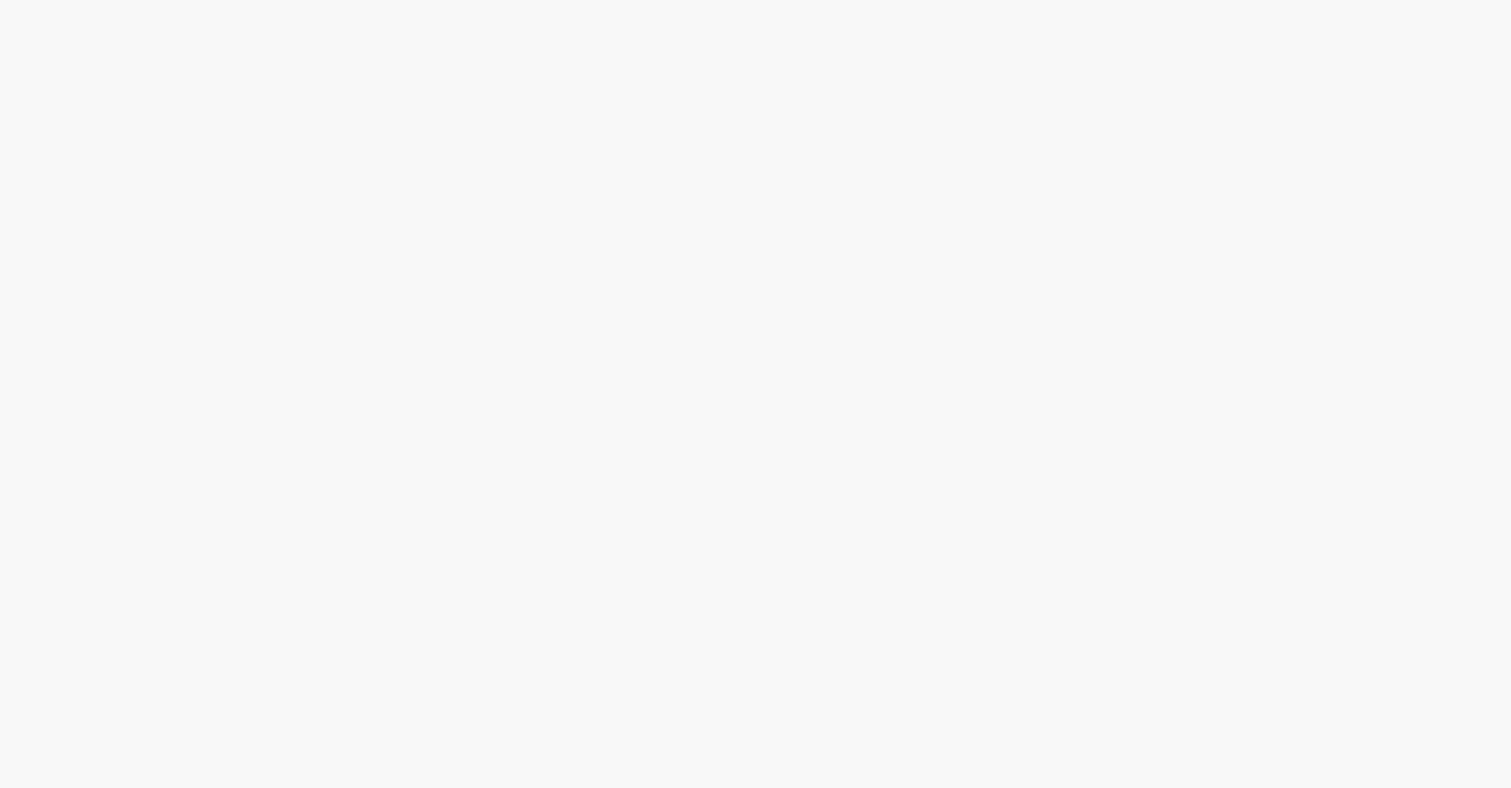 scroll, scrollTop: 0, scrollLeft: 0, axis: both 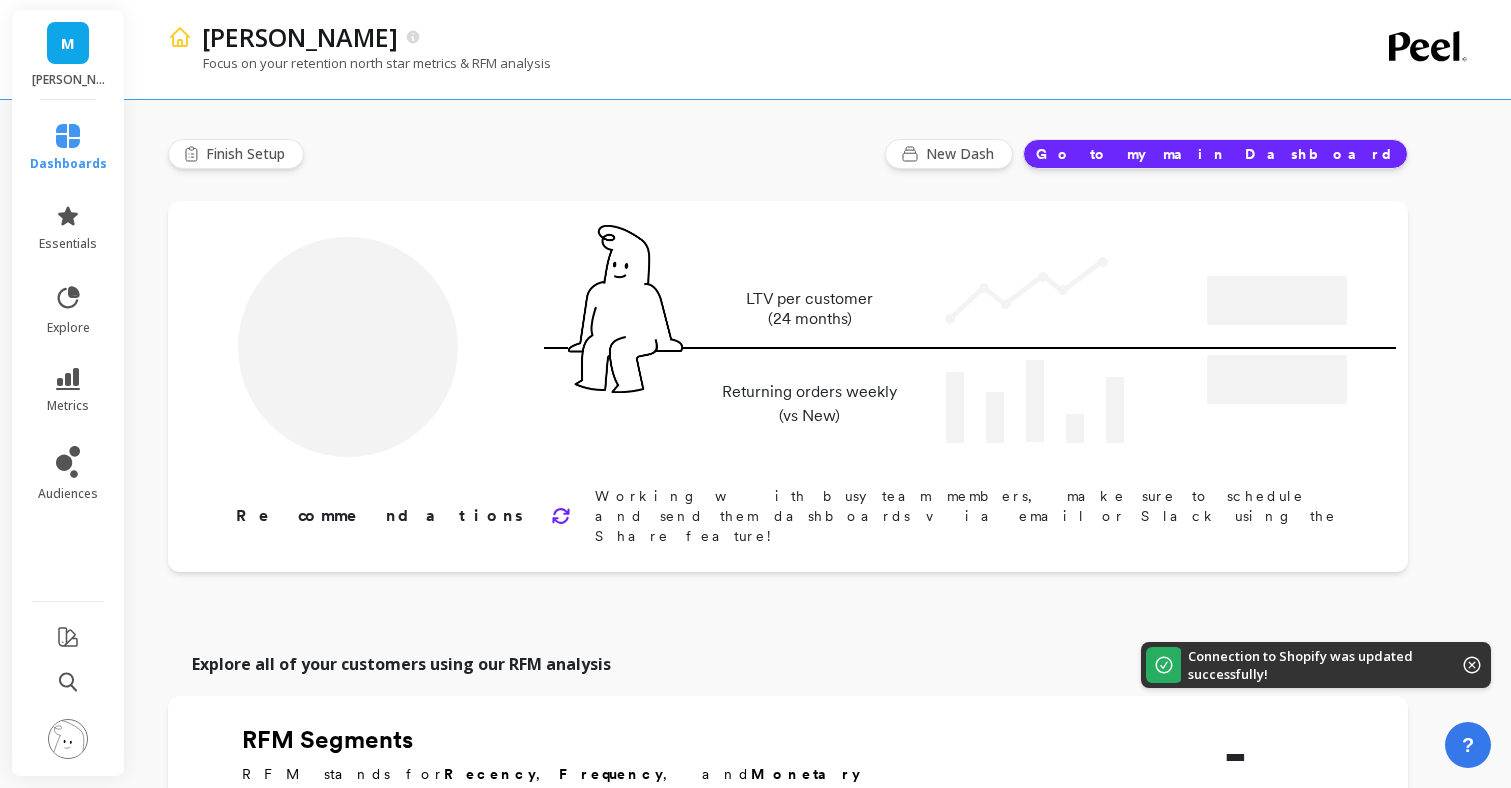 type on "Champions" 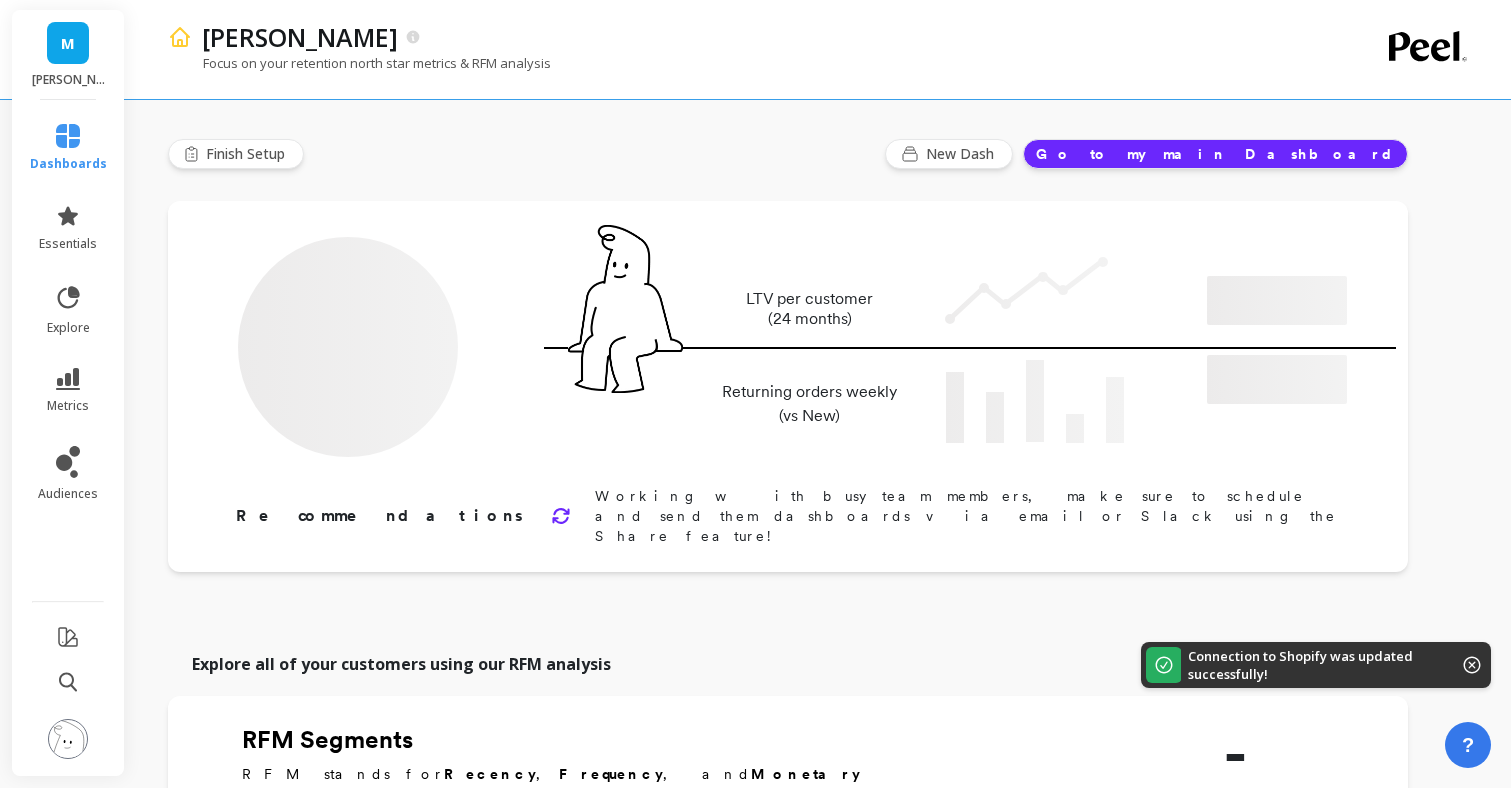 type on "2641" 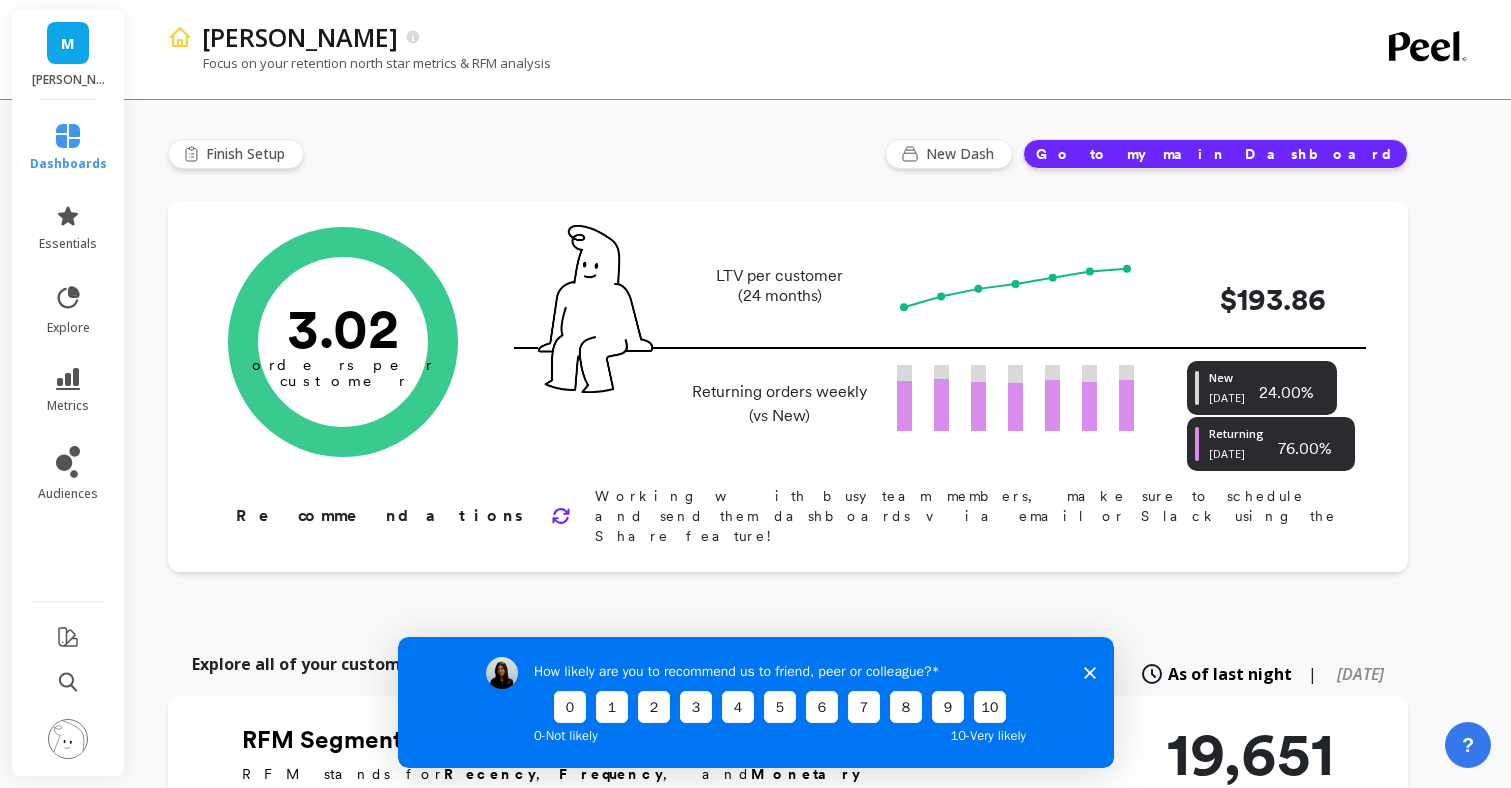 scroll, scrollTop: 0, scrollLeft: 0, axis: both 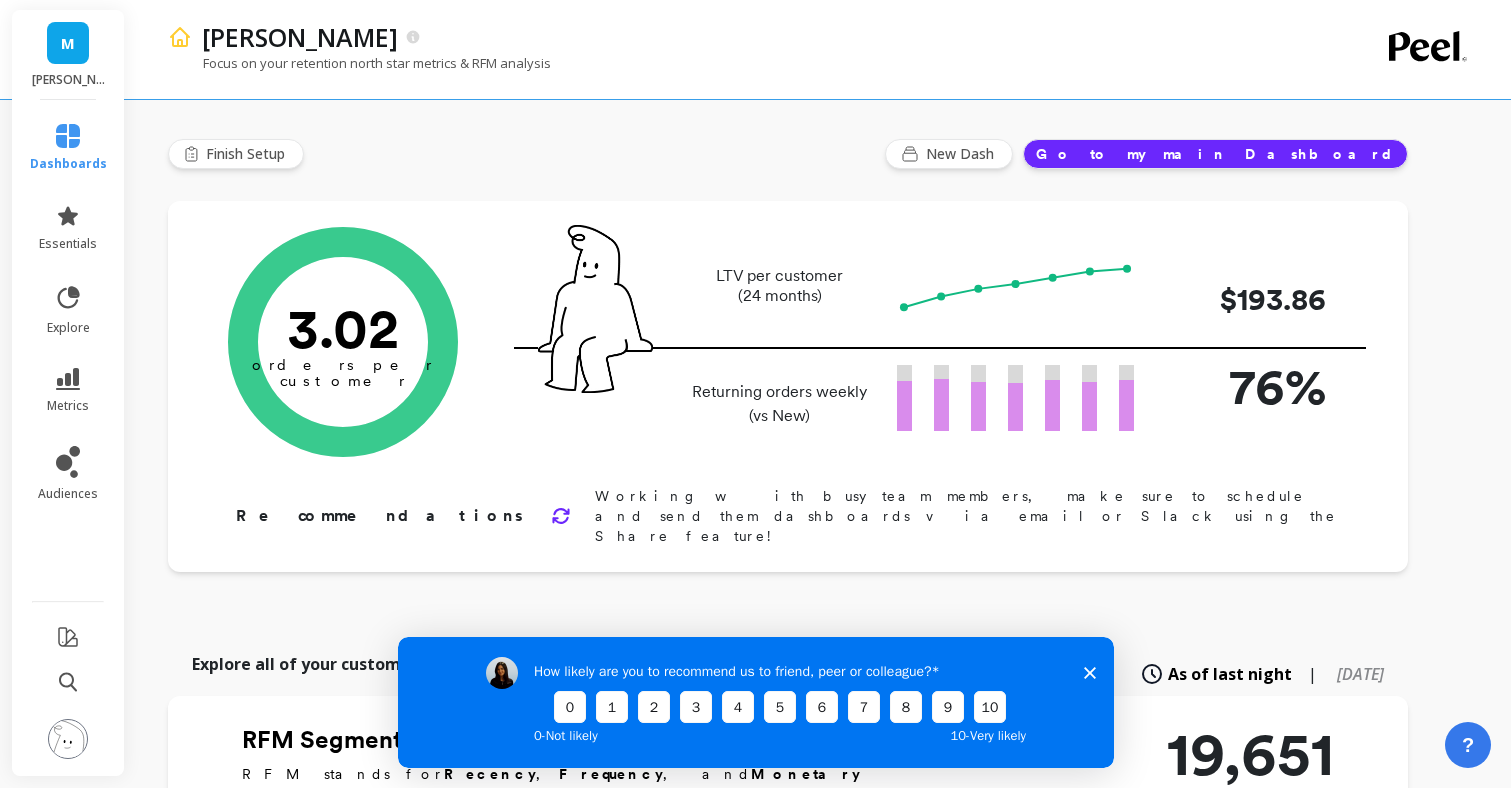 click 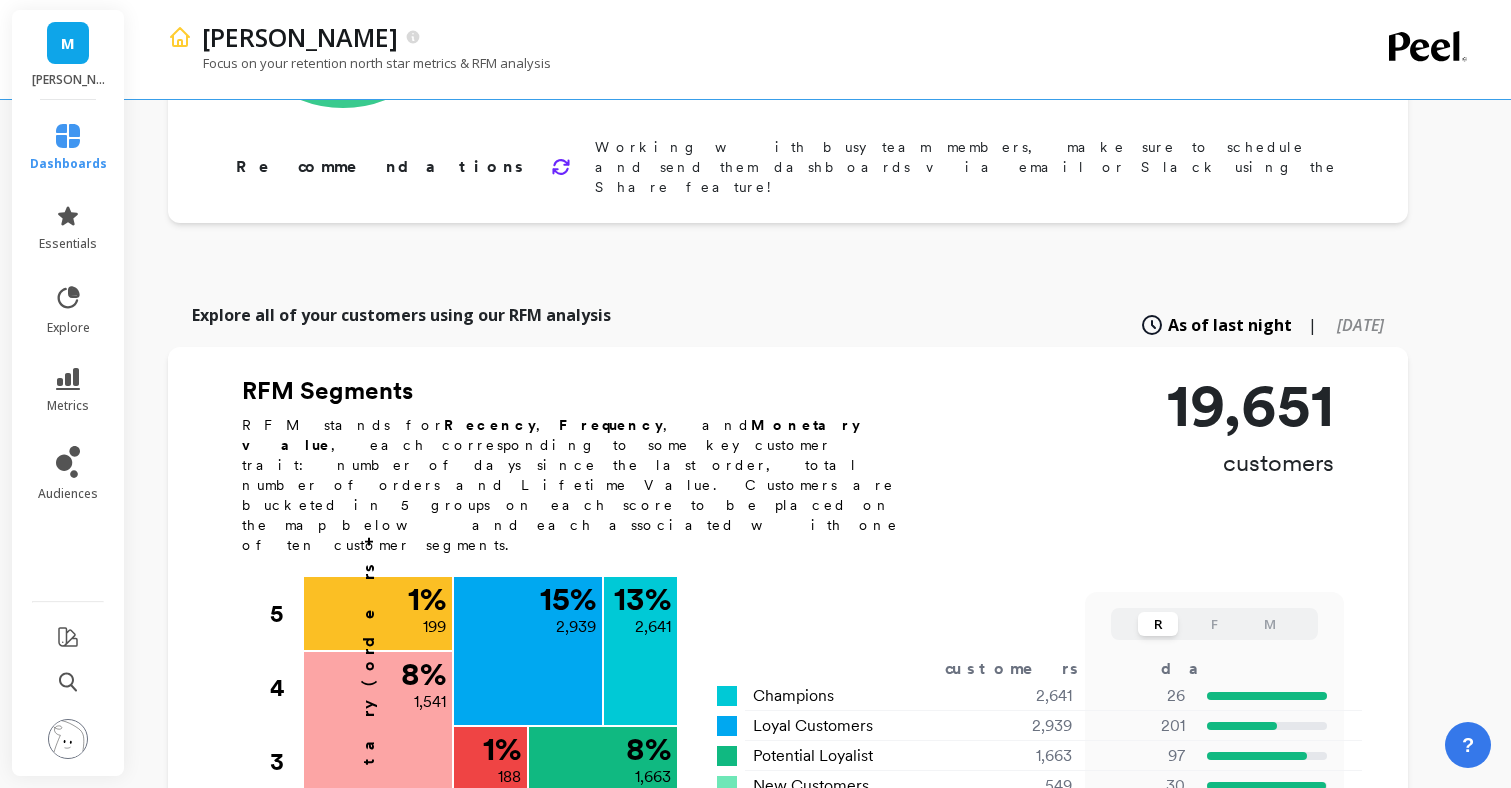 scroll, scrollTop: 573, scrollLeft: 0, axis: vertical 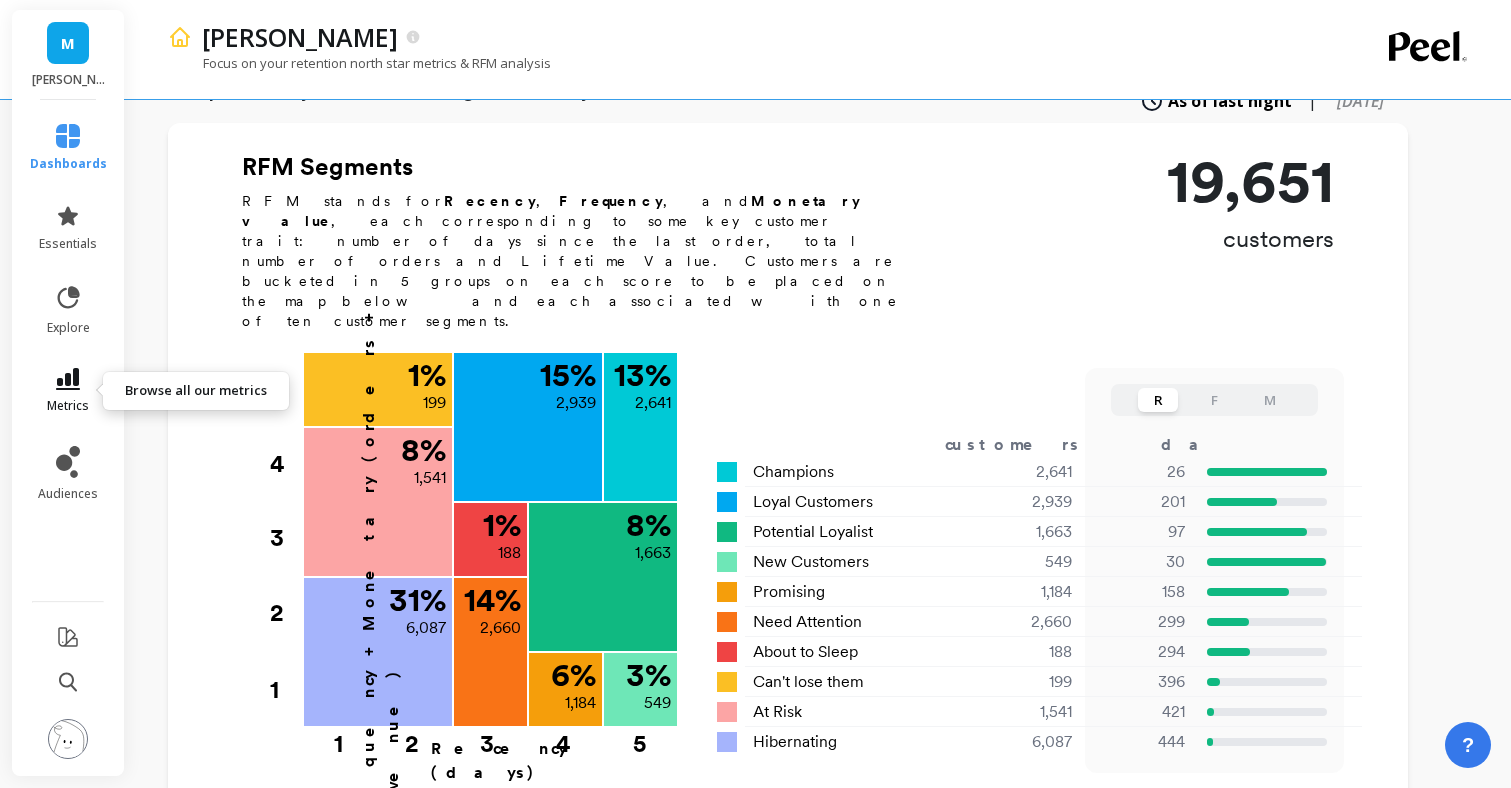 click 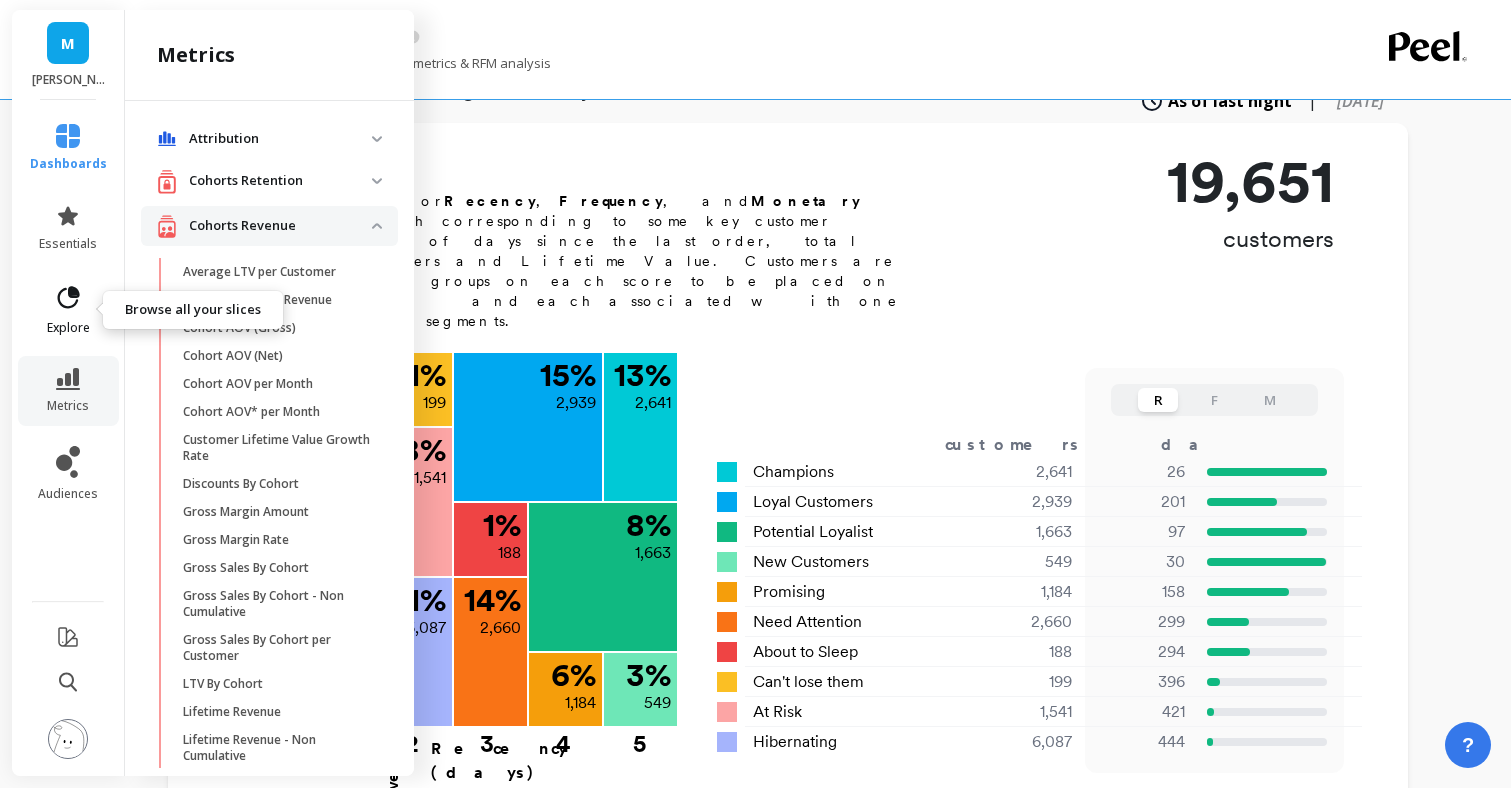 click on "explore" at bounding box center (68, 310) 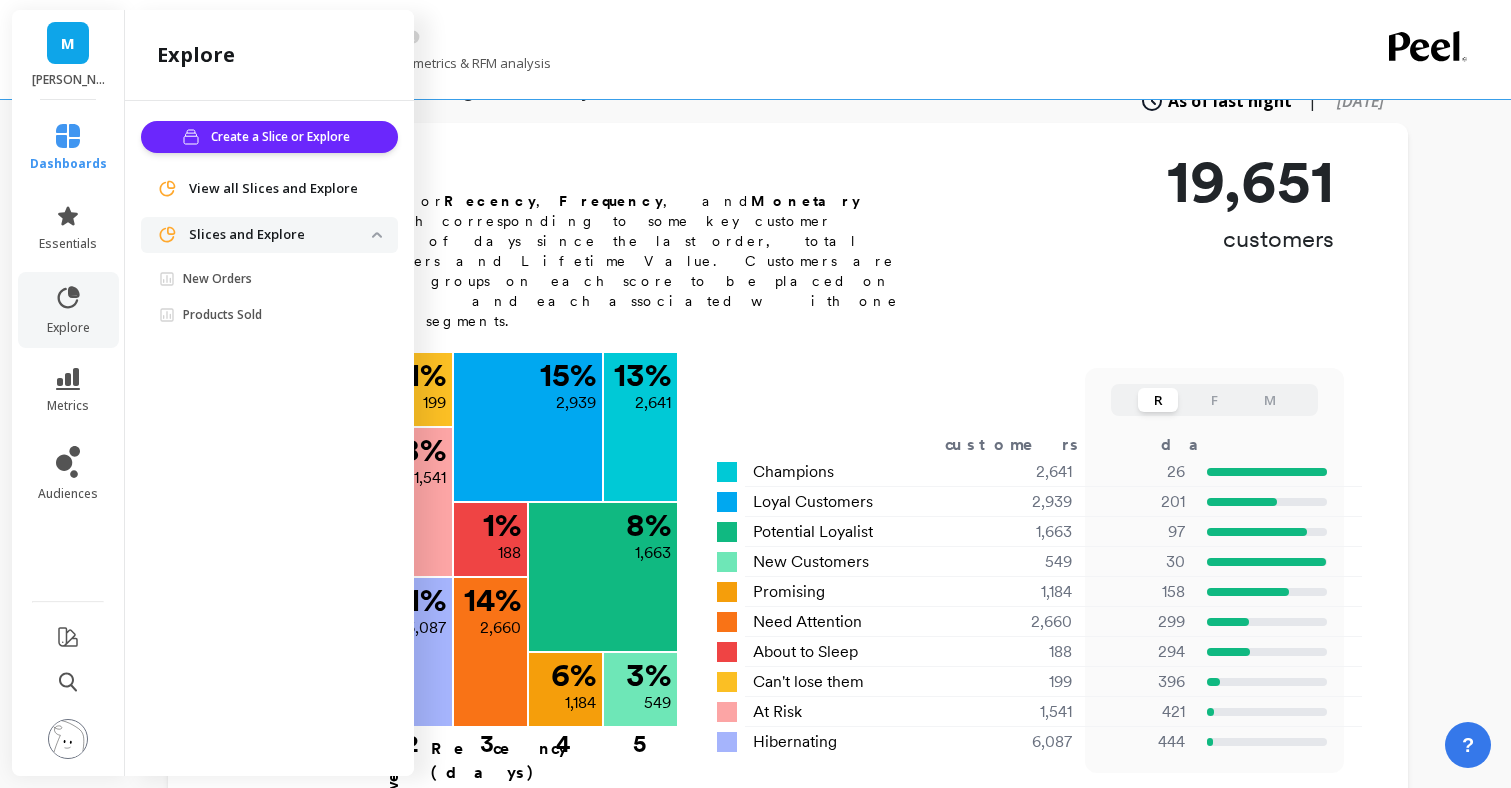 click on "essentials" at bounding box center [68, 228] 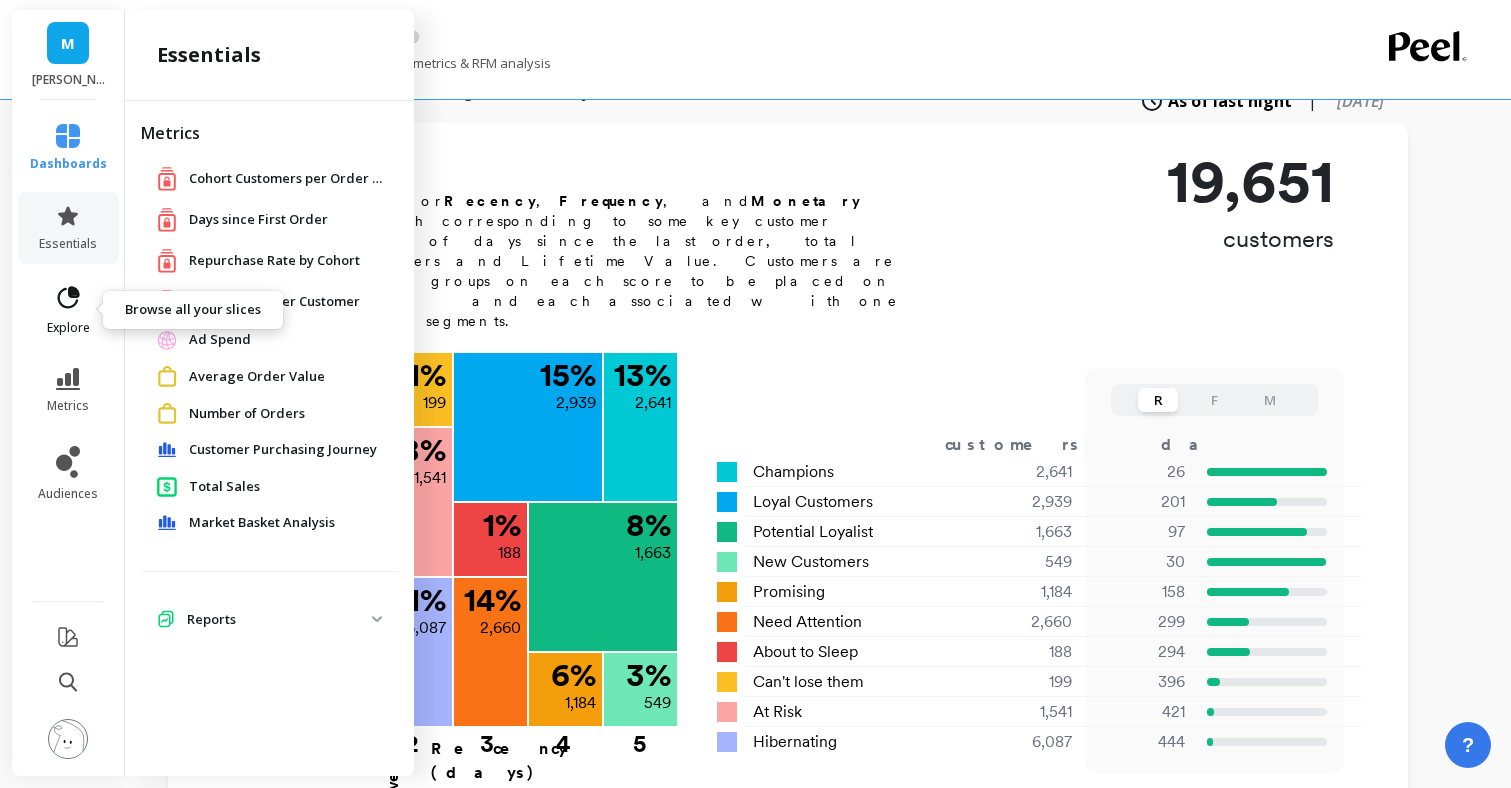 click 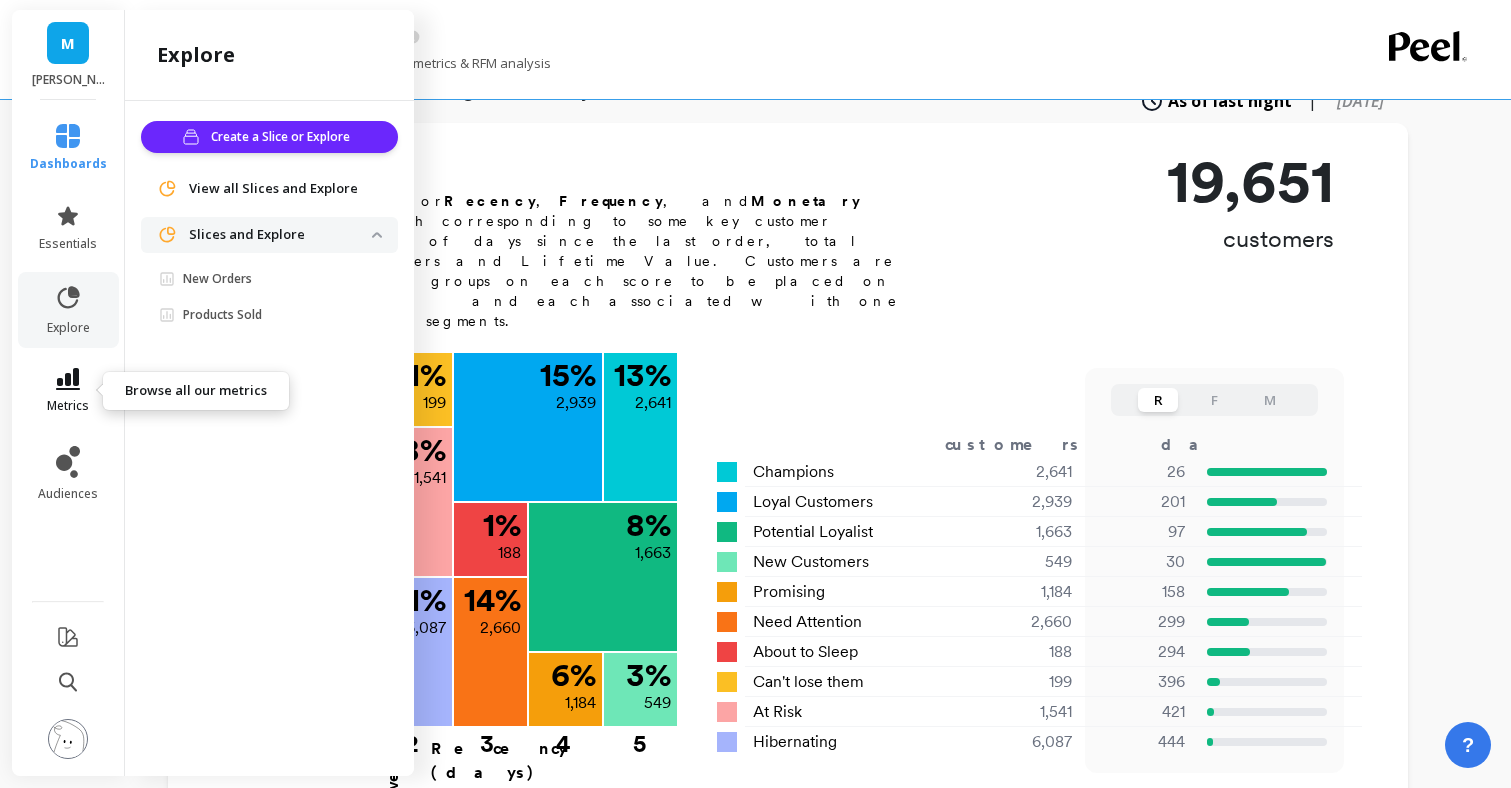 click on "metrics" at bounding box center (68, 406) 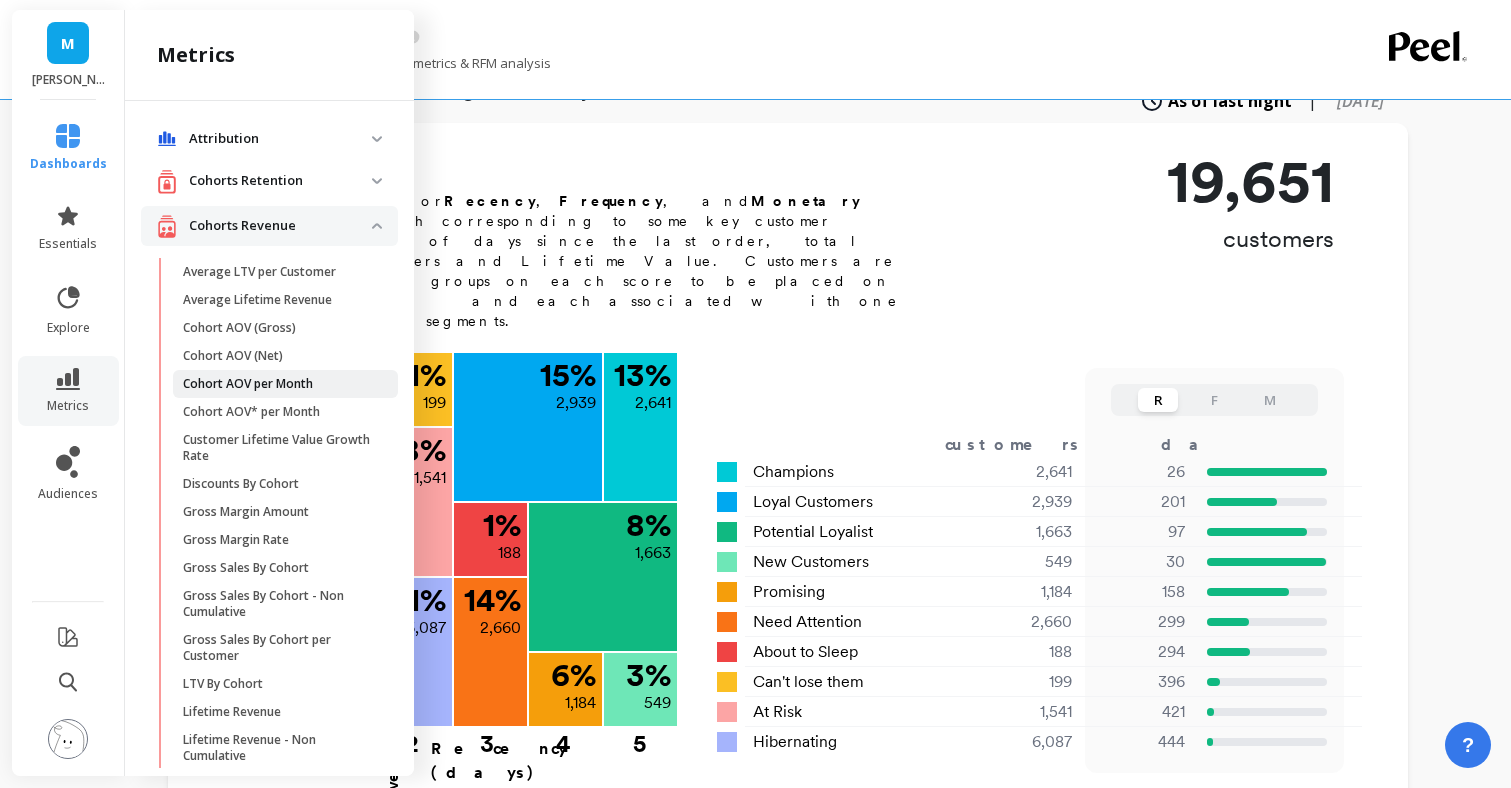 click on "Cohort AOV per Month" at bounding box center (248, 384) 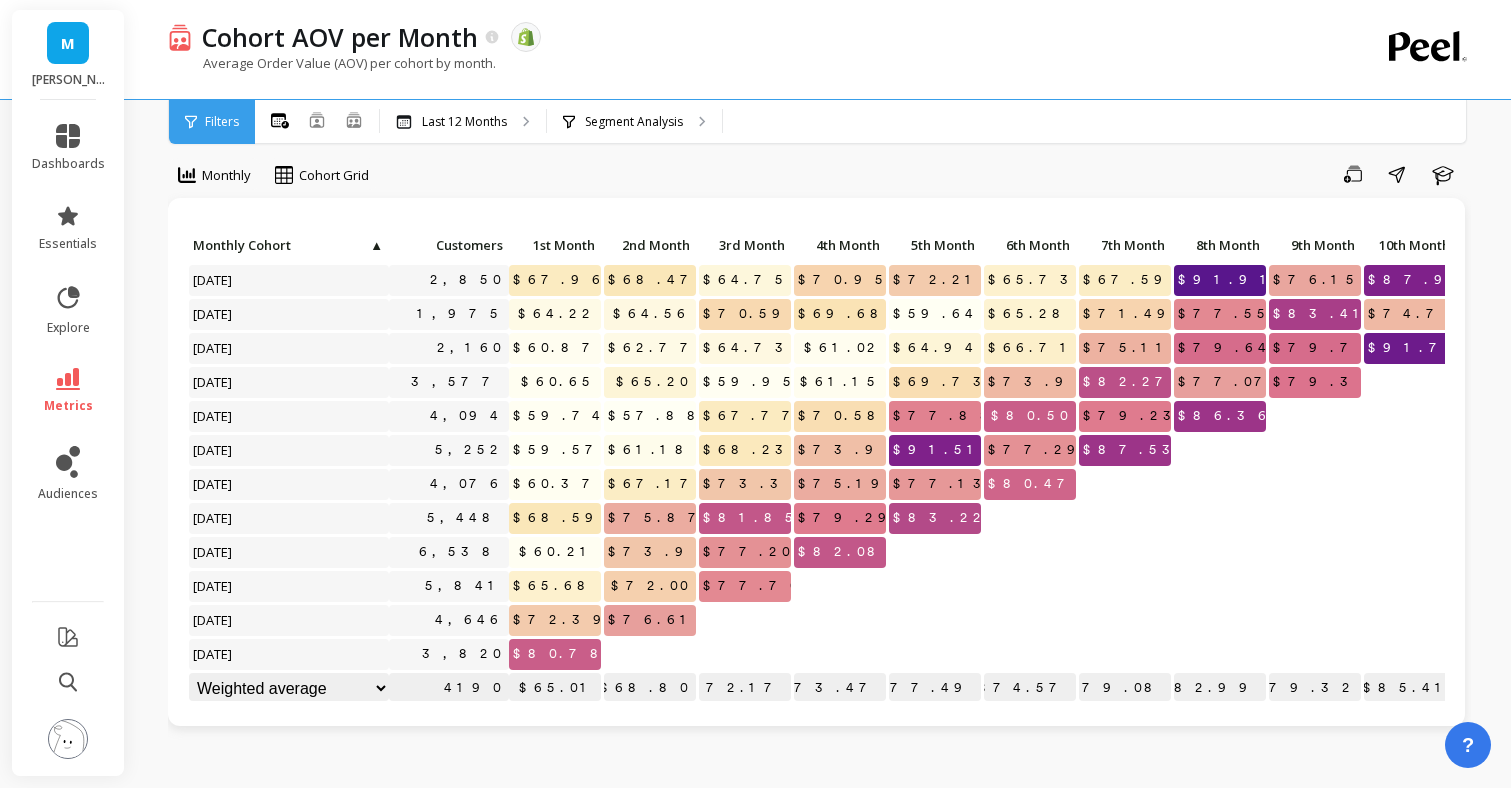 scroll, scrollTop: 0, scrollLeft: 0, axis: both 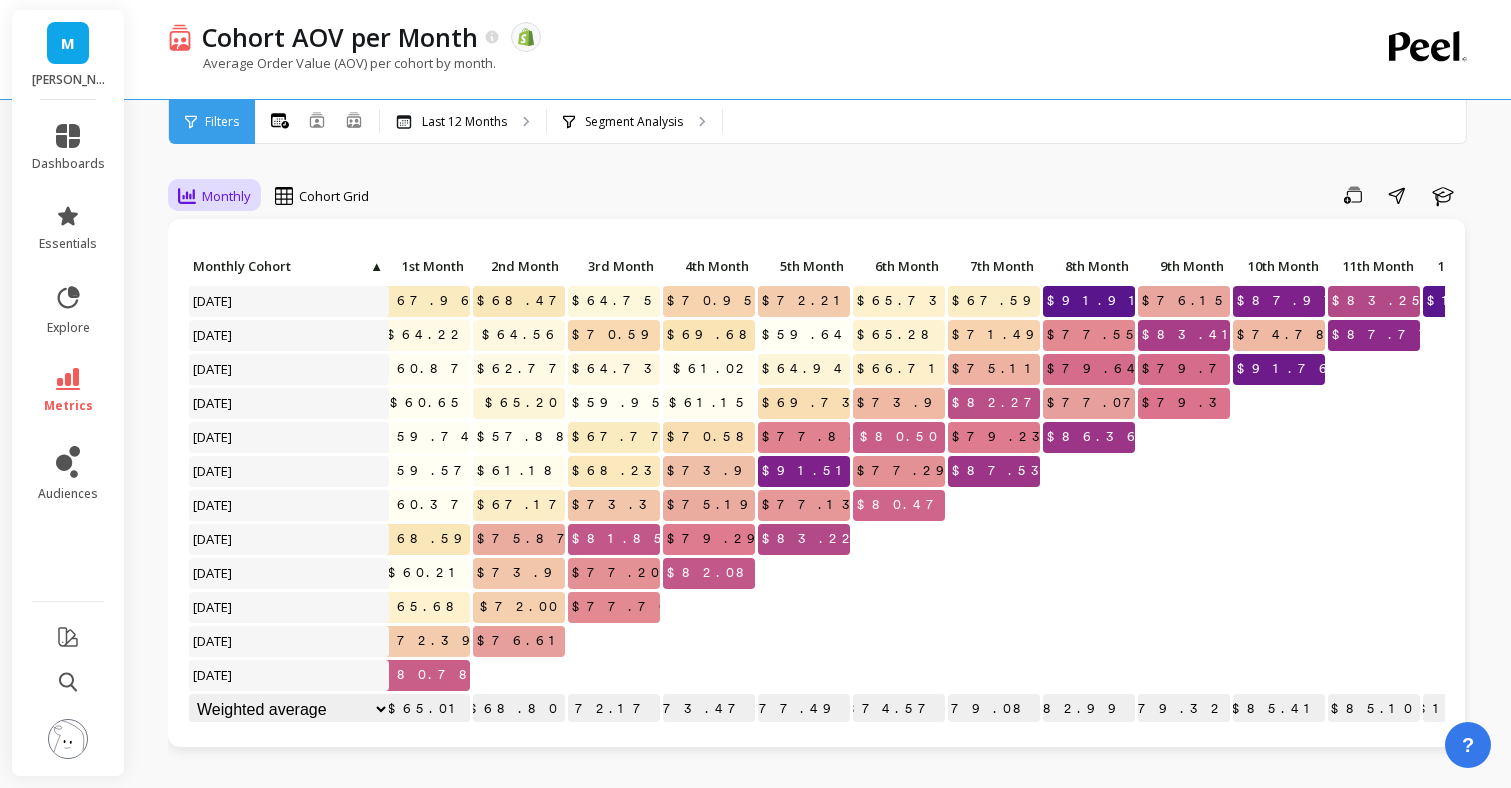 click on "Monthly" at bounding box center [226, 196] 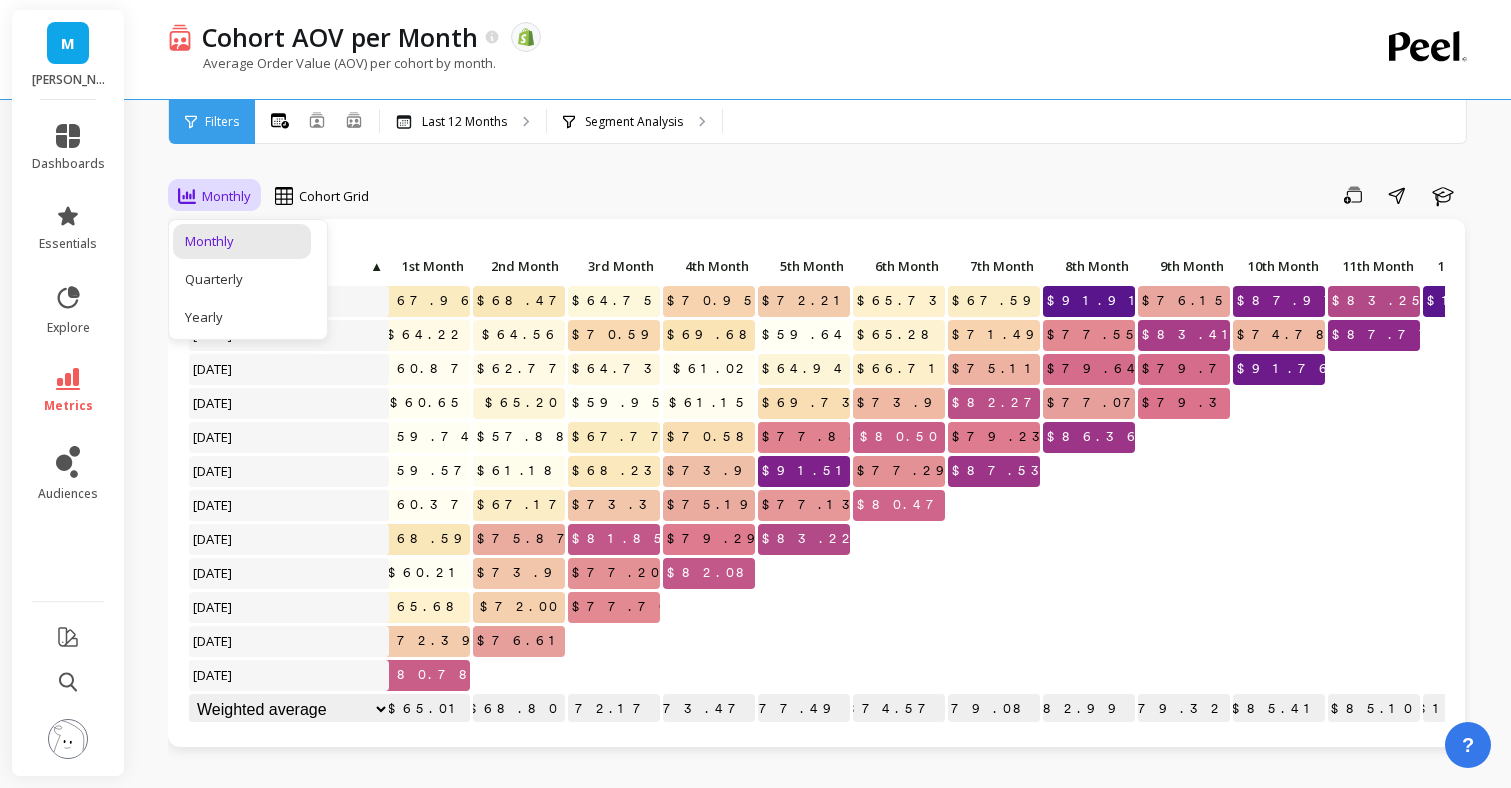 click on "Monthly" at bounding box center (226, 196) 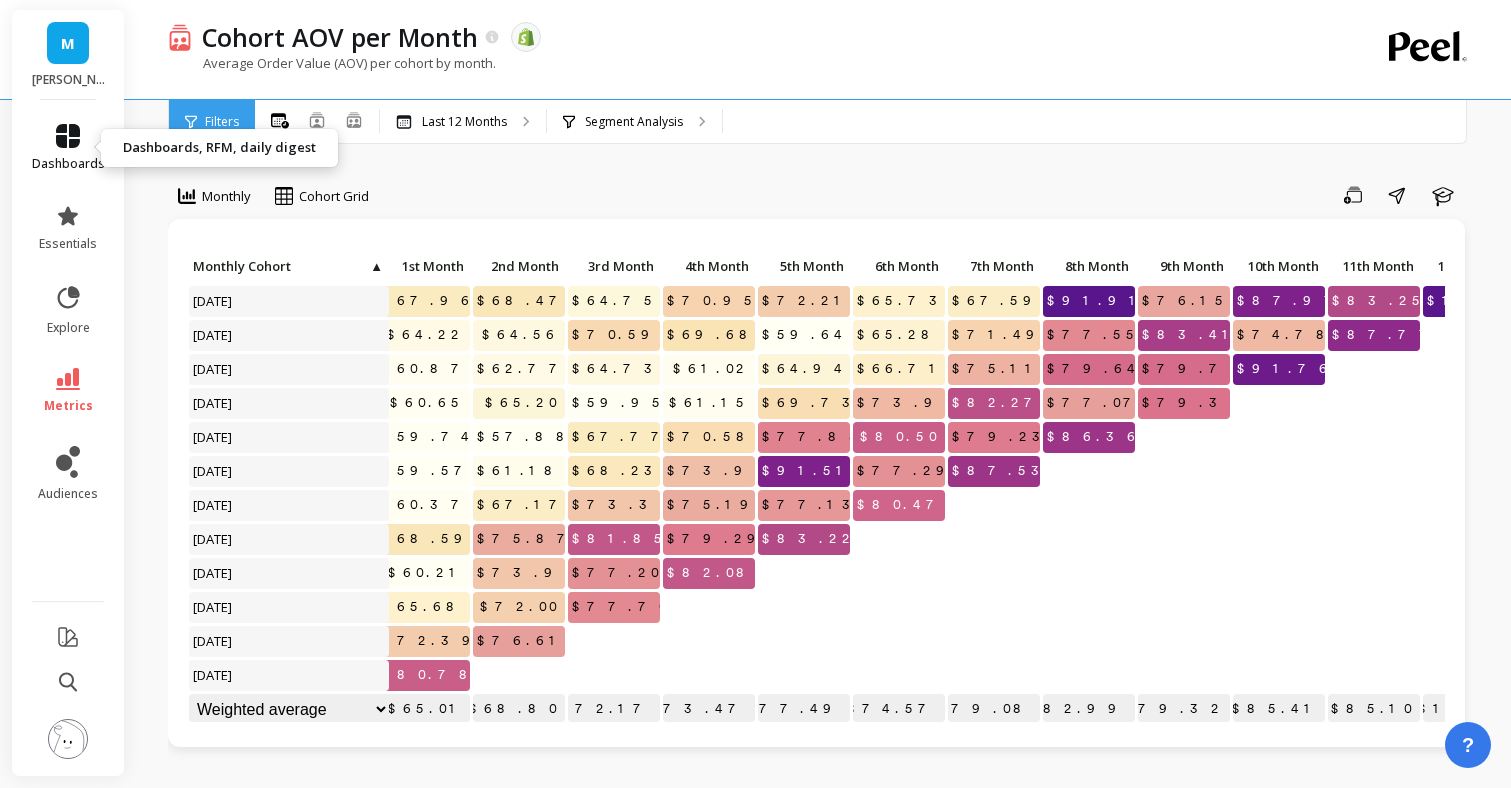 click on "dashboards" at bounding box center [68, 148] 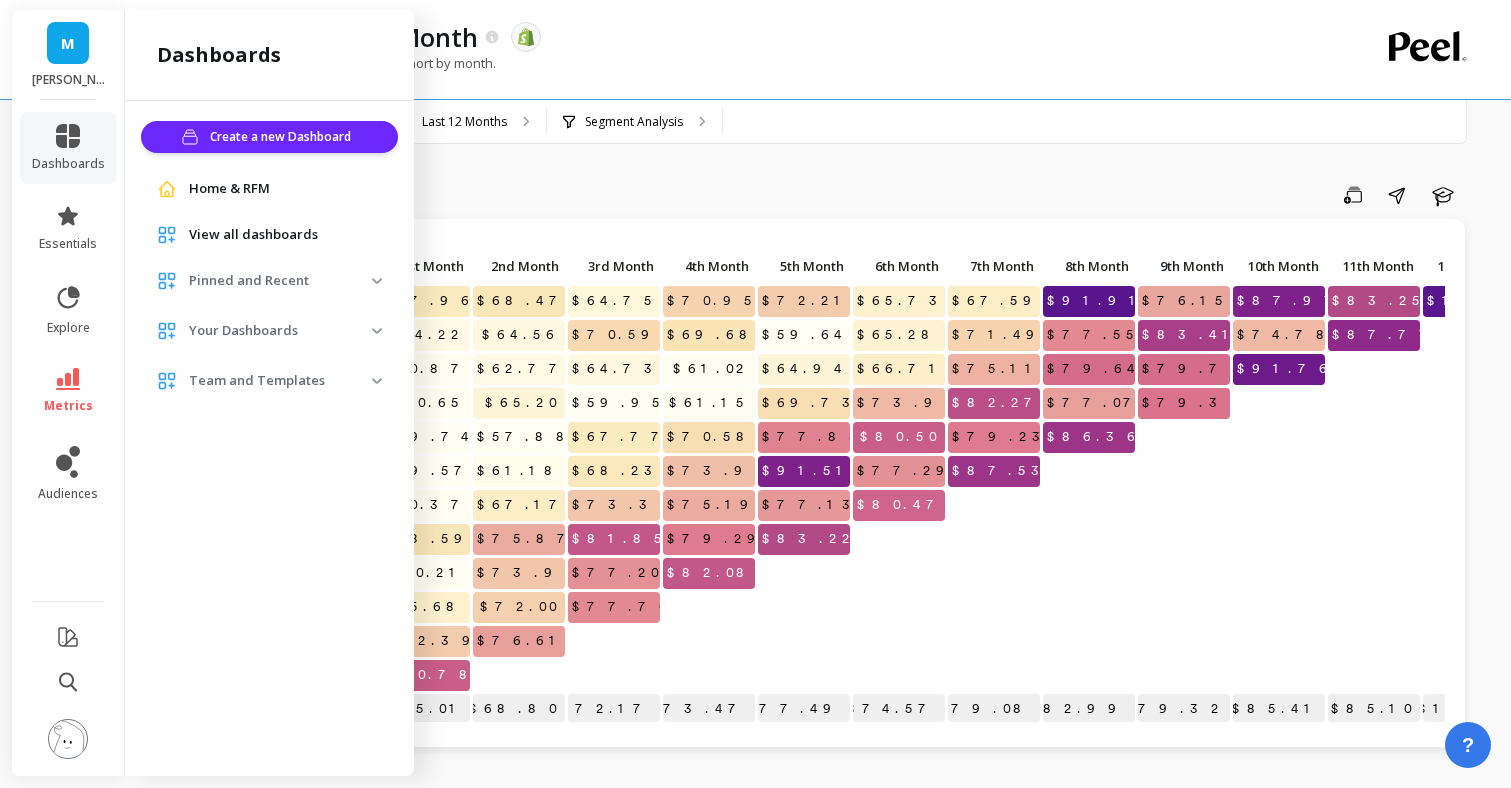 click on "Team and Templates" at bounding box center (269, 381) 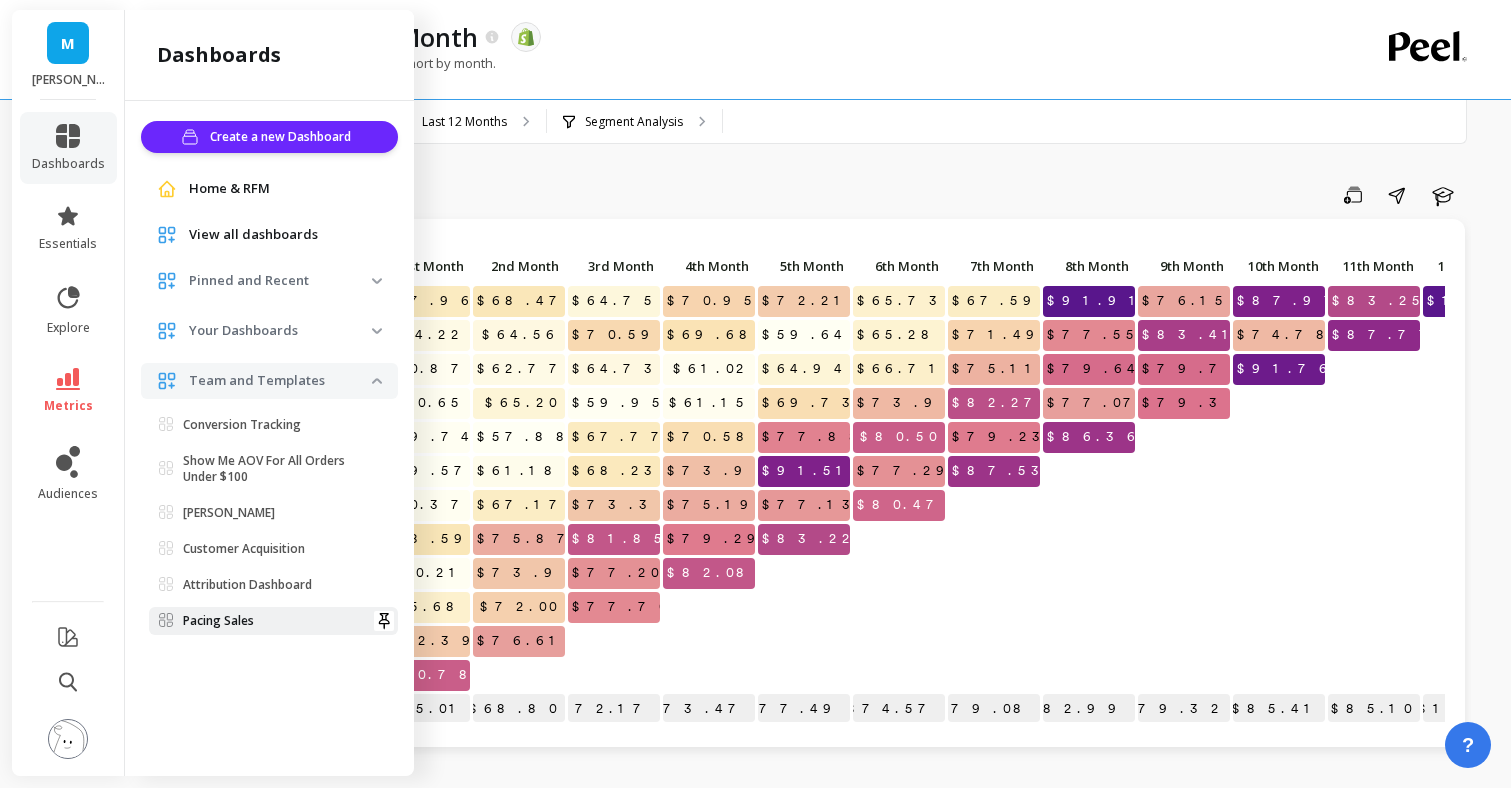 click on "Pacing Sales" at bounding box center (273, 621) 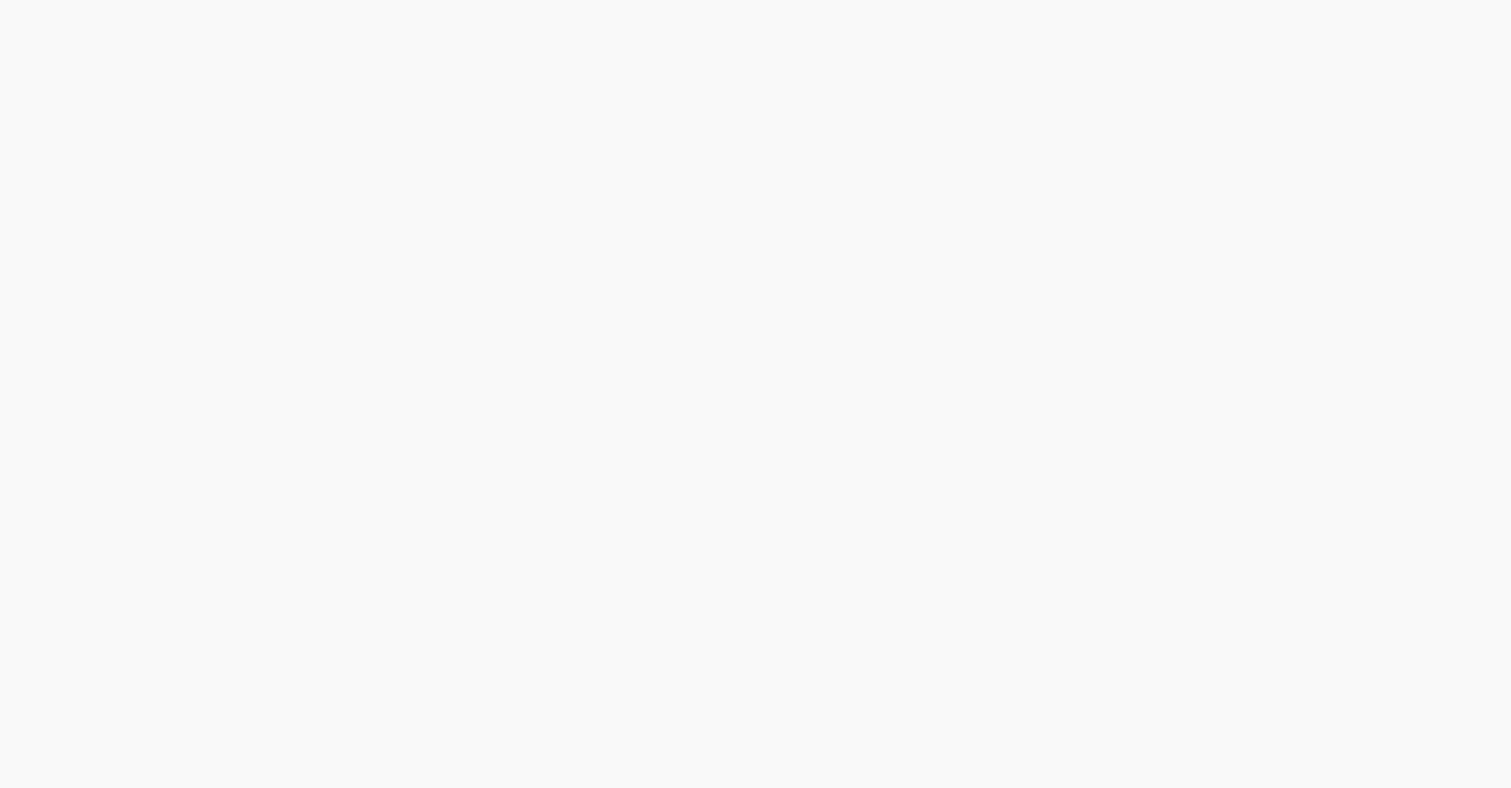 scroll, scrollTop: 0, scrollLeft: 0, axis: both 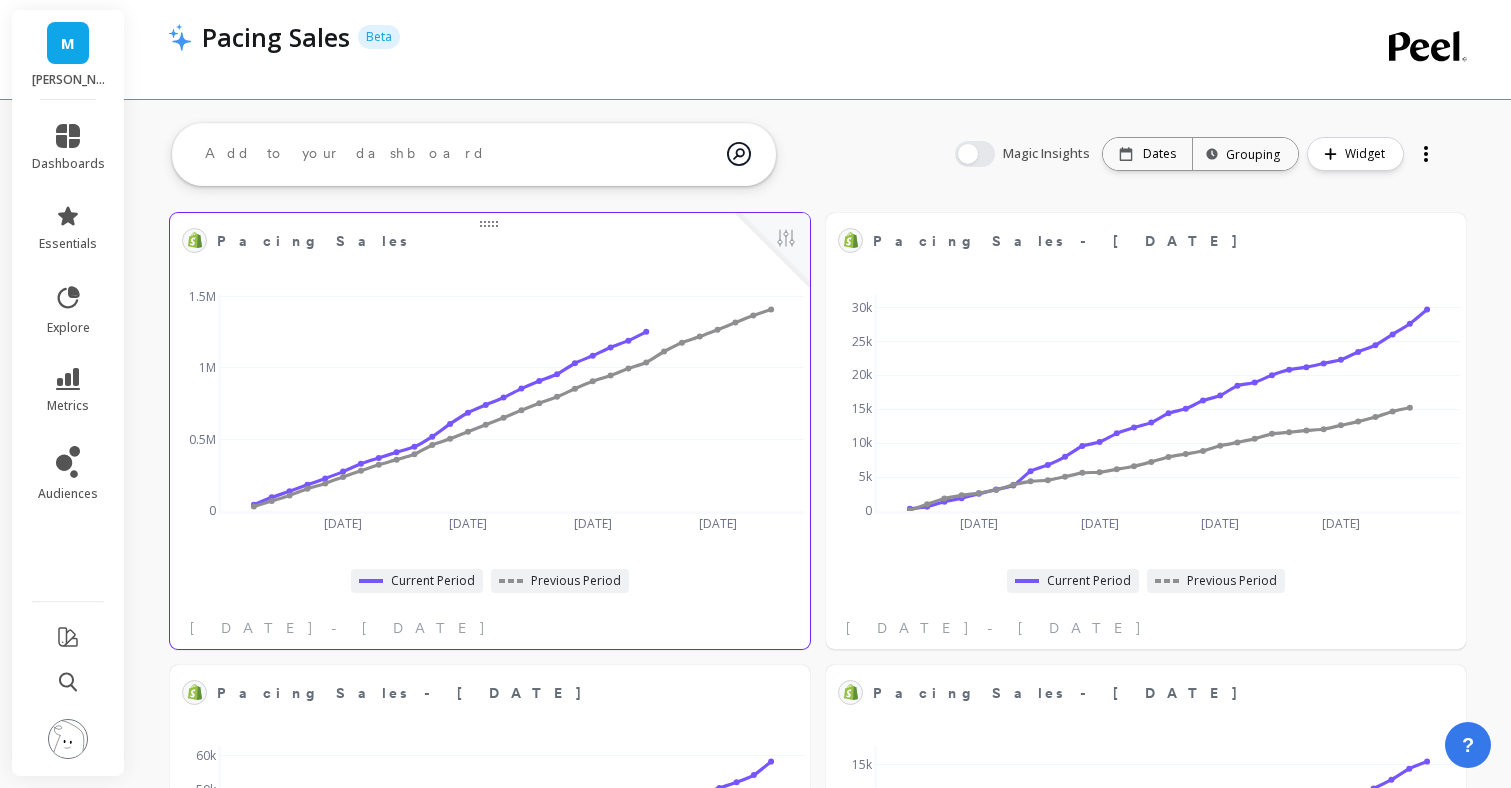 click on "Pacing Sales" at bounding box center [475, 241] 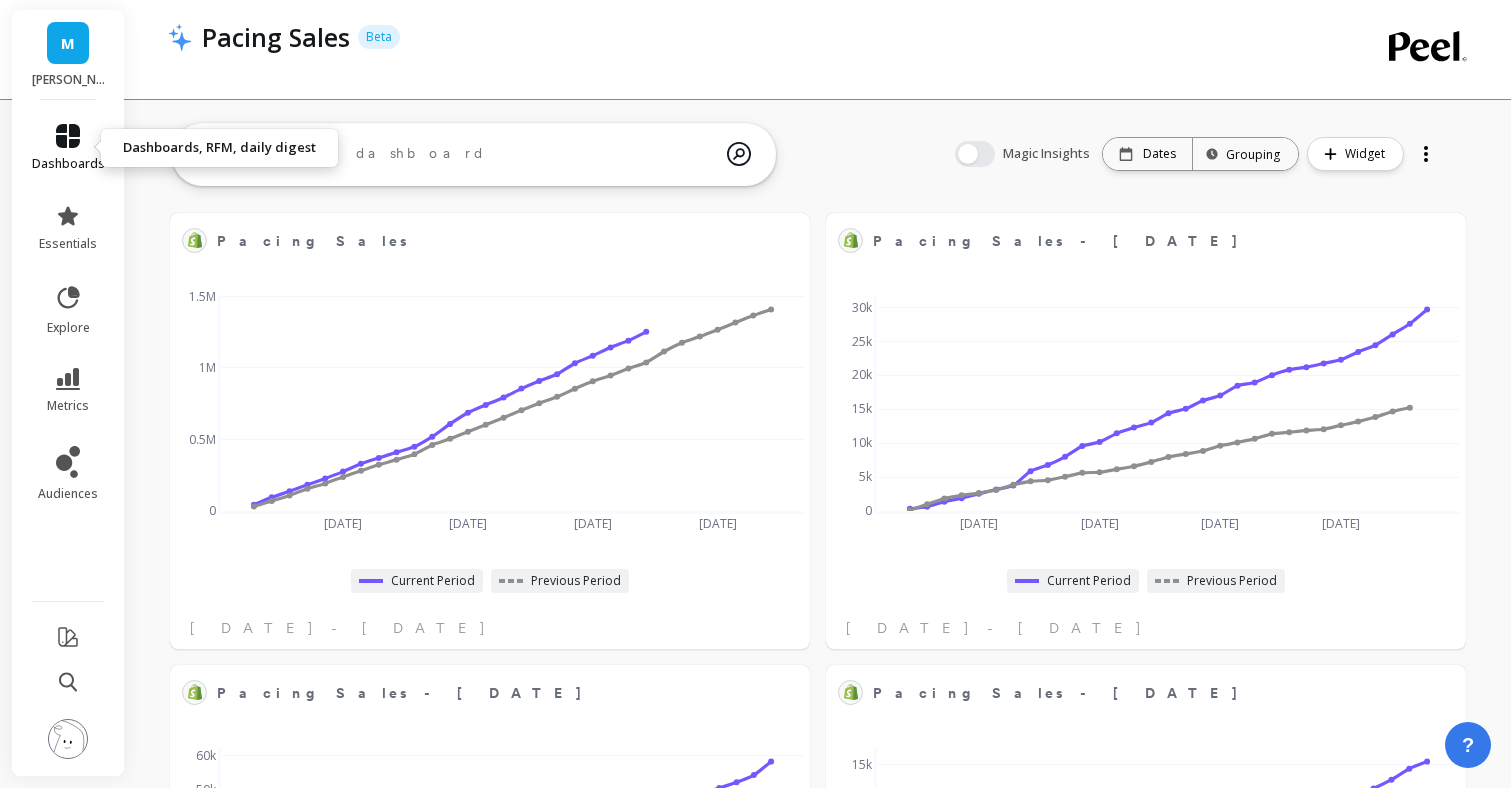 click on "dashboards" at bounding box center [68, 148] 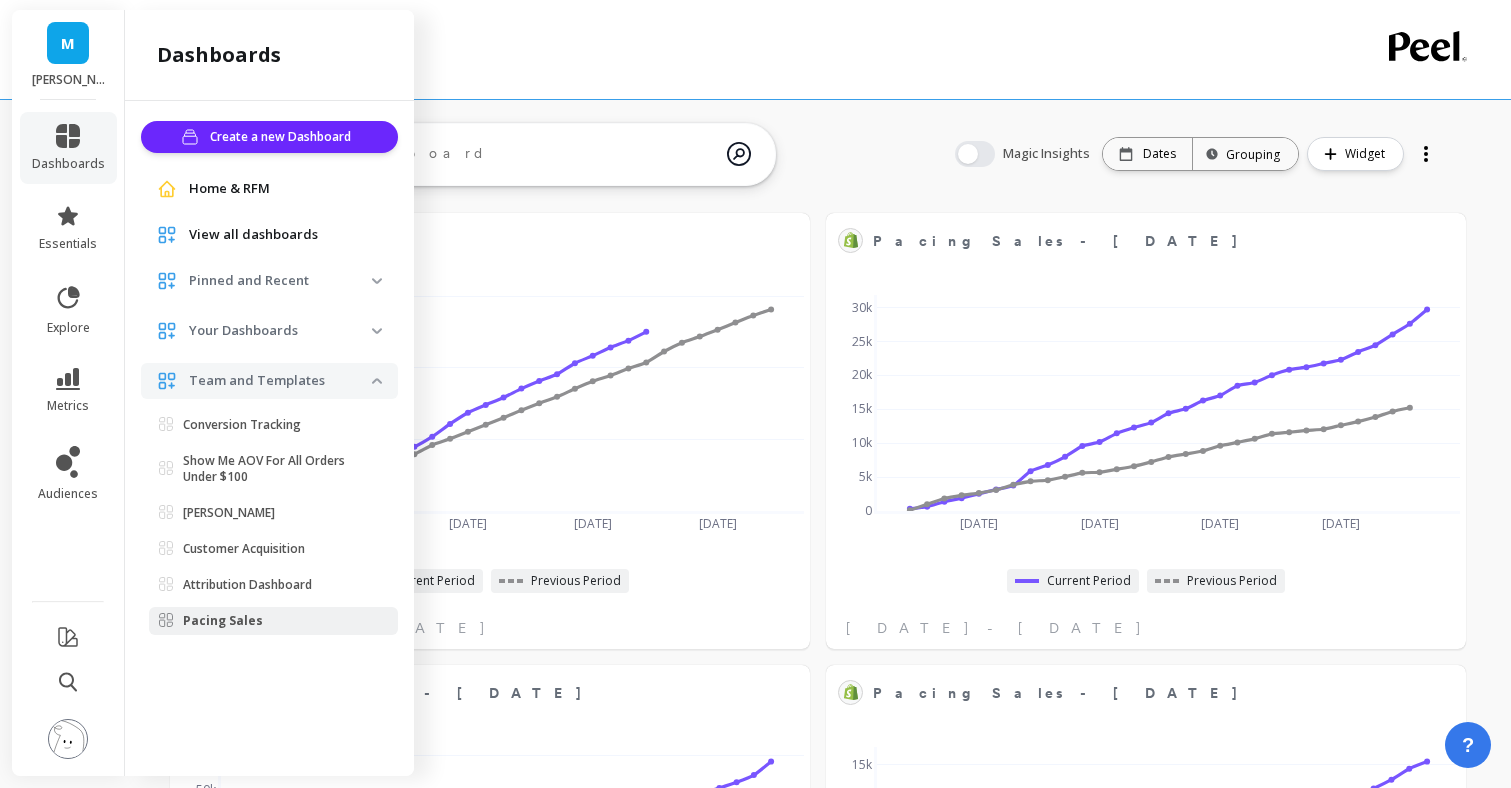 click on "Home & RFM" at bounding box center (229, 189) 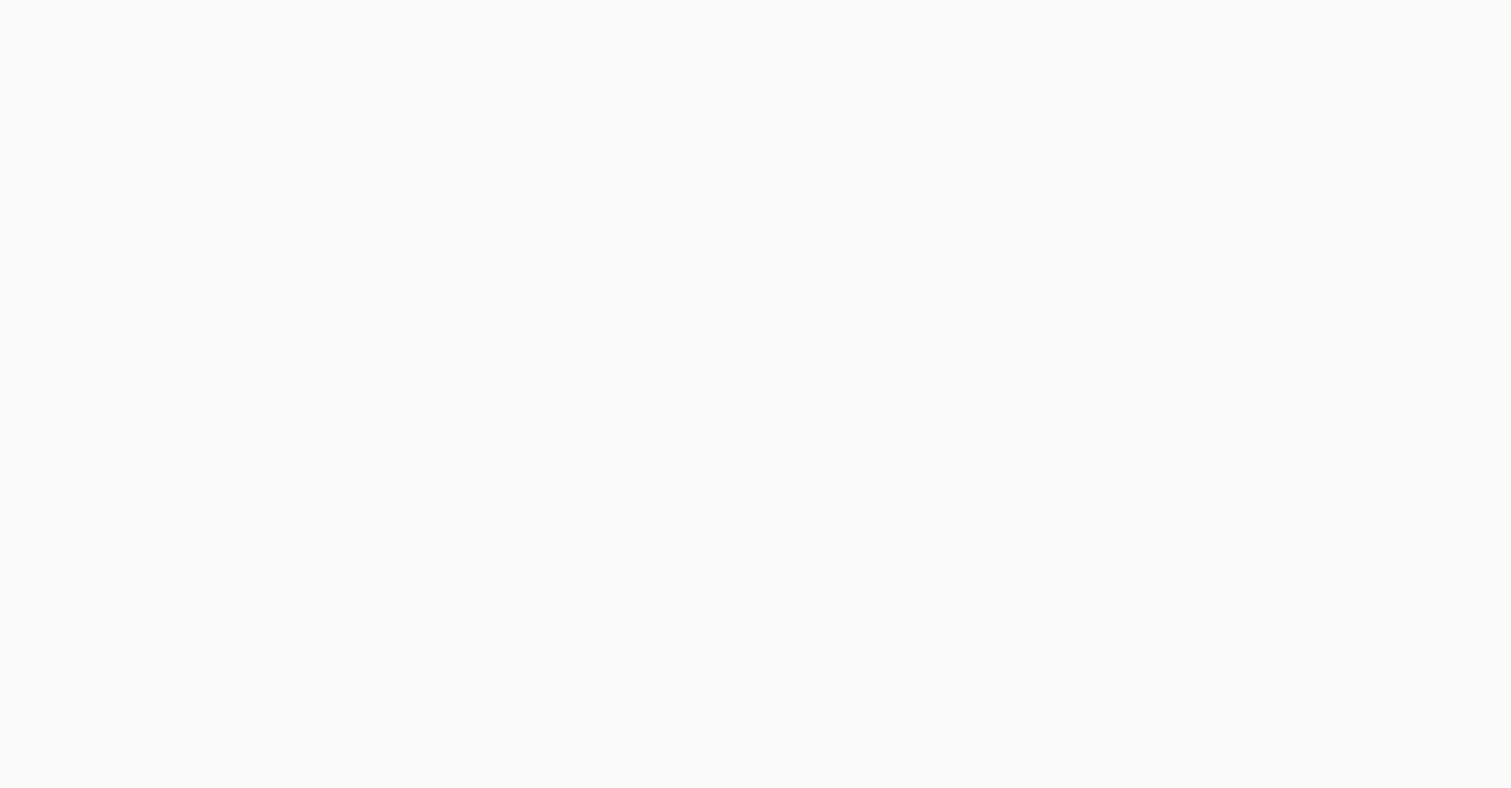 scroll, scrollTop: 0, scrollLeft: 0, axis: both 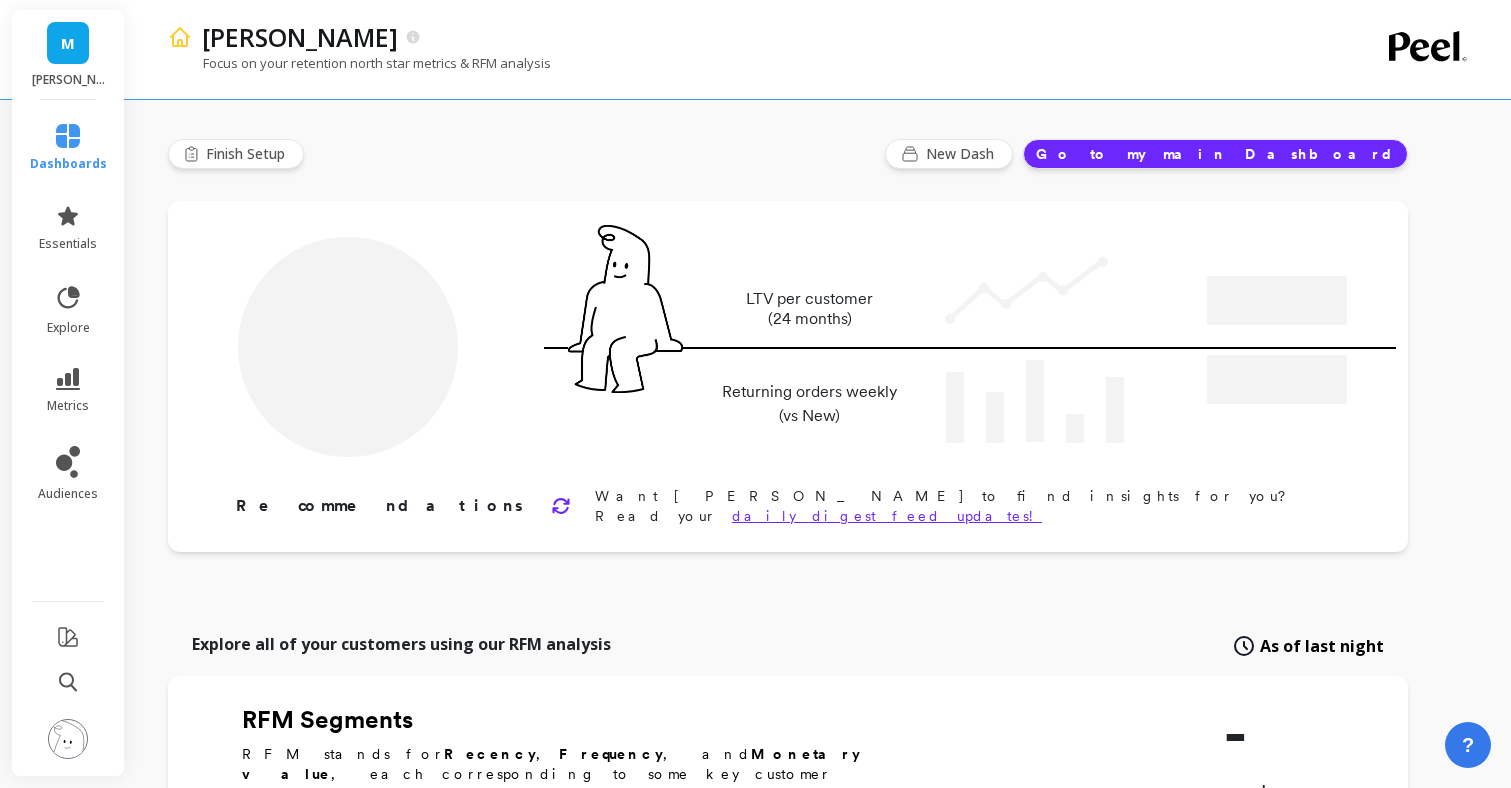 type on "Champions" 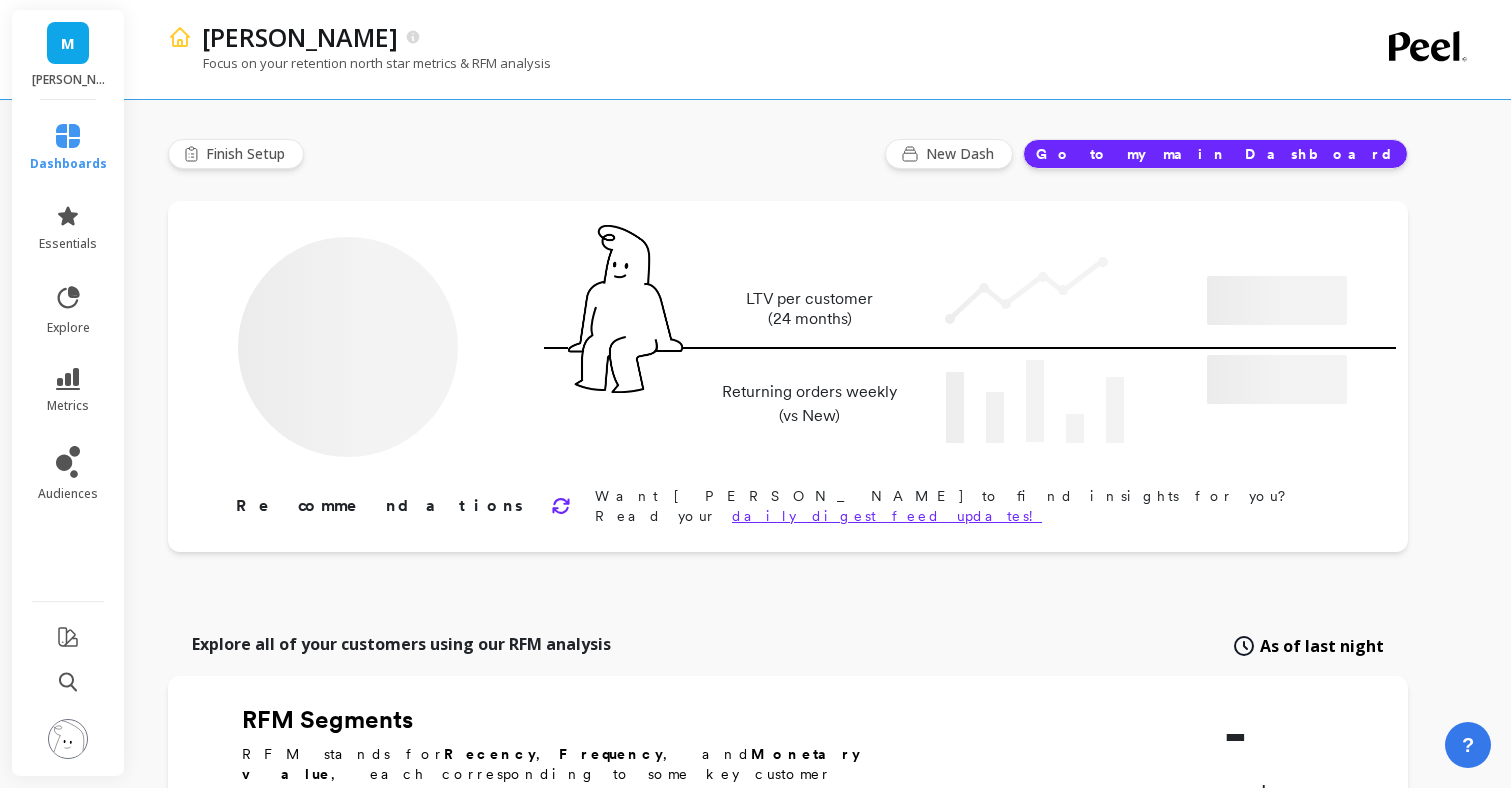 type on "2641" 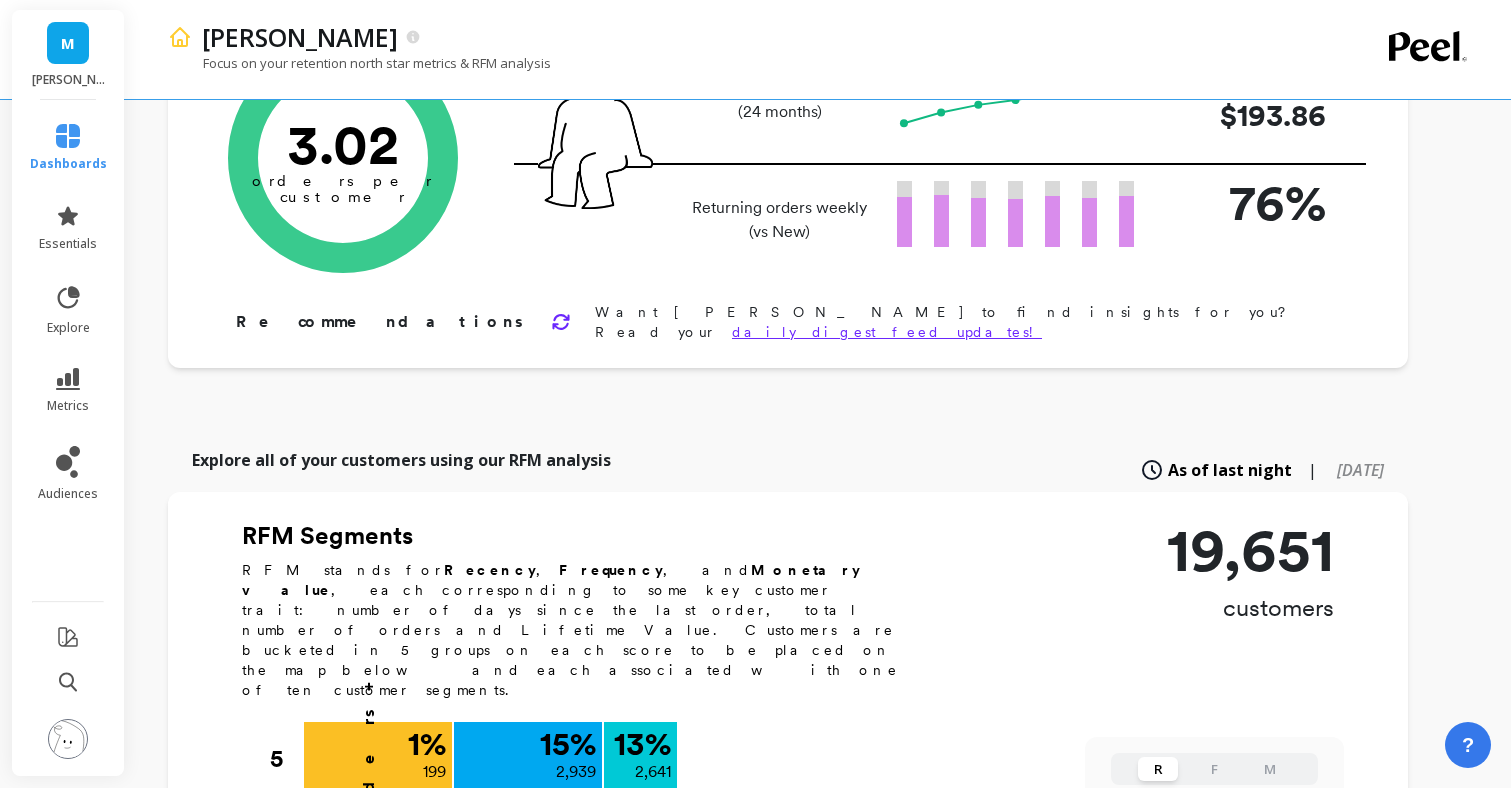 scroll, scrollTop: 0, scrollLeft: 0, axis: both 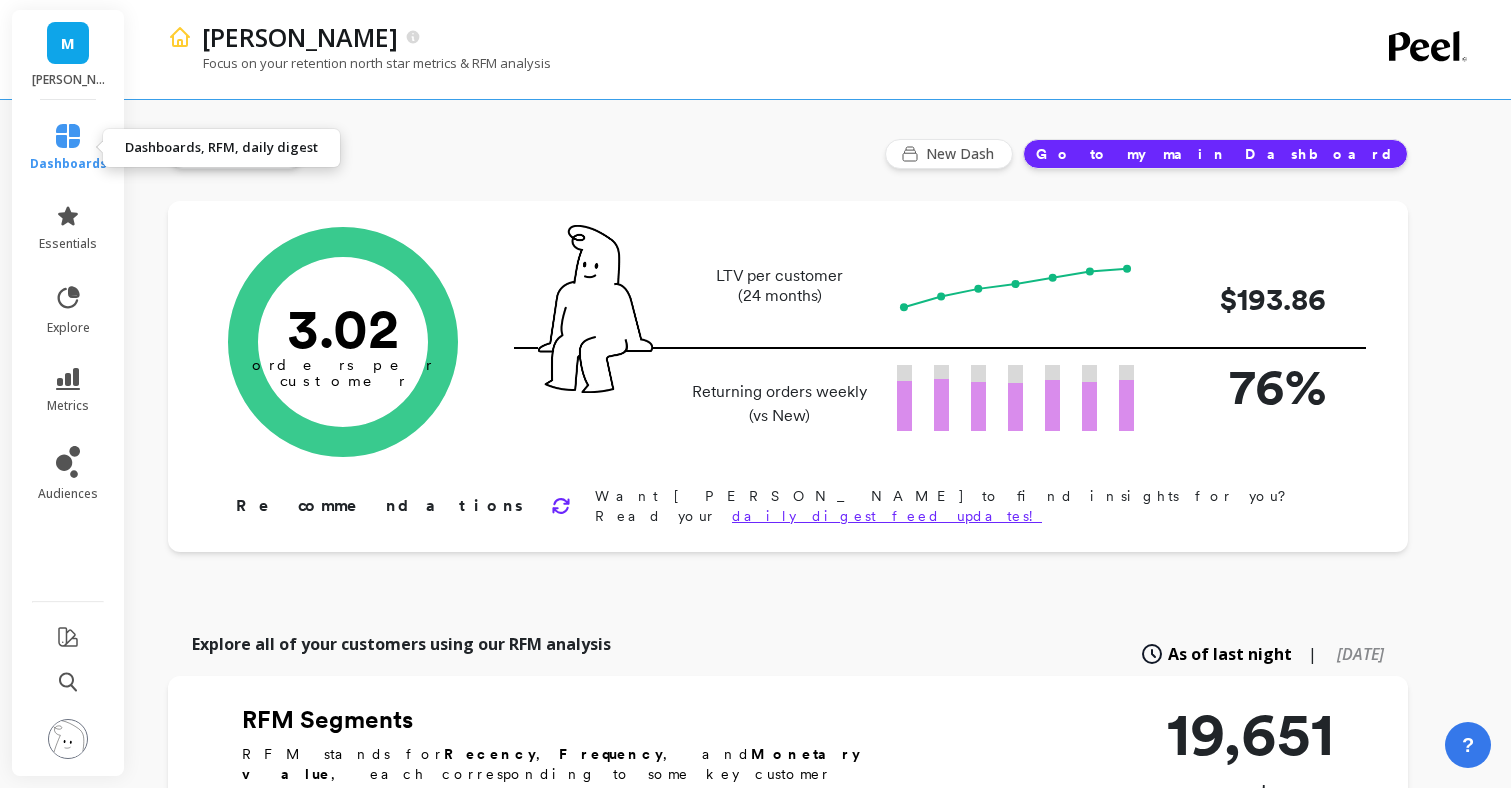 click 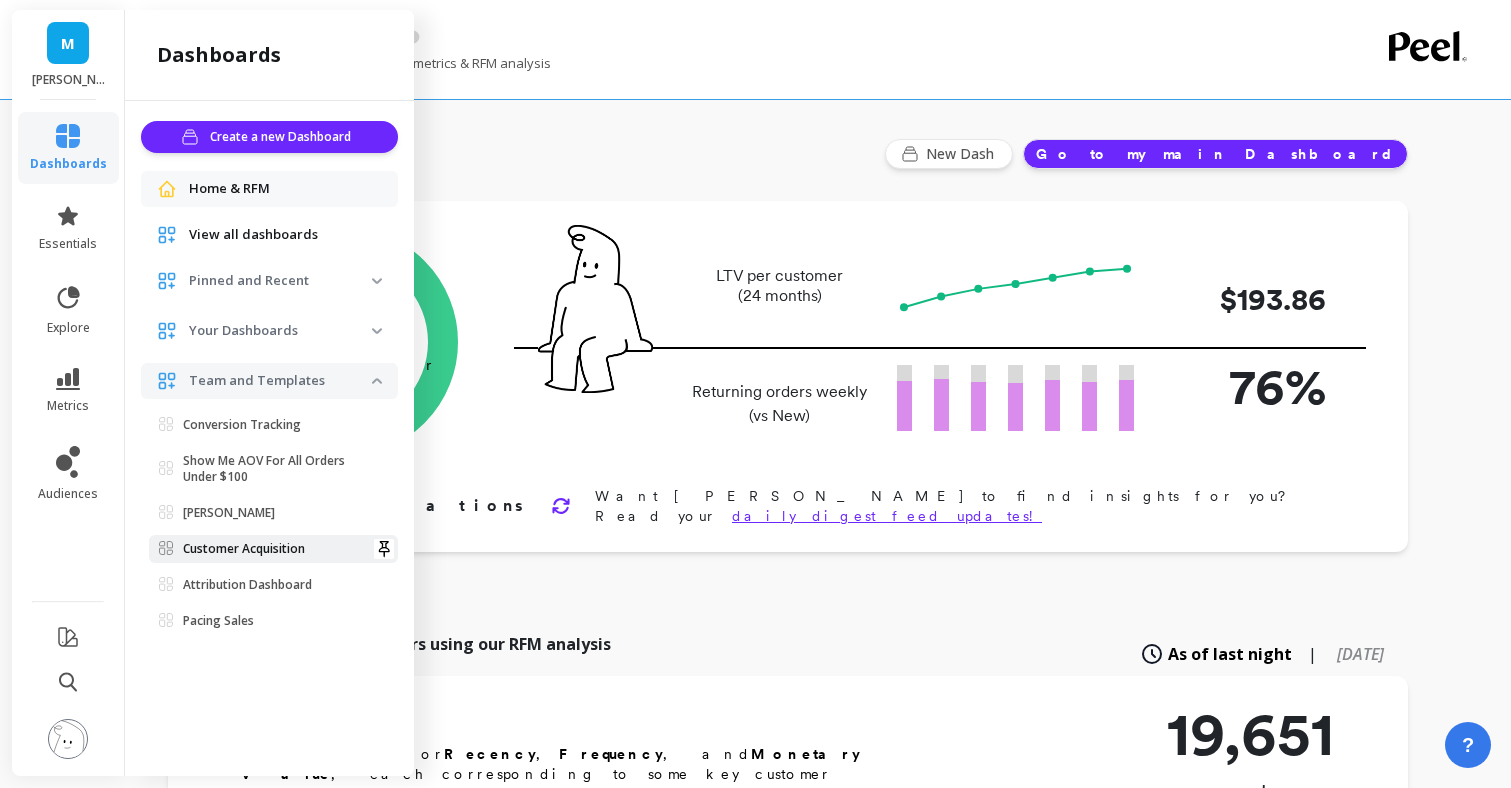 click on "Customer Acquisition" at bounding box center (244, 549) 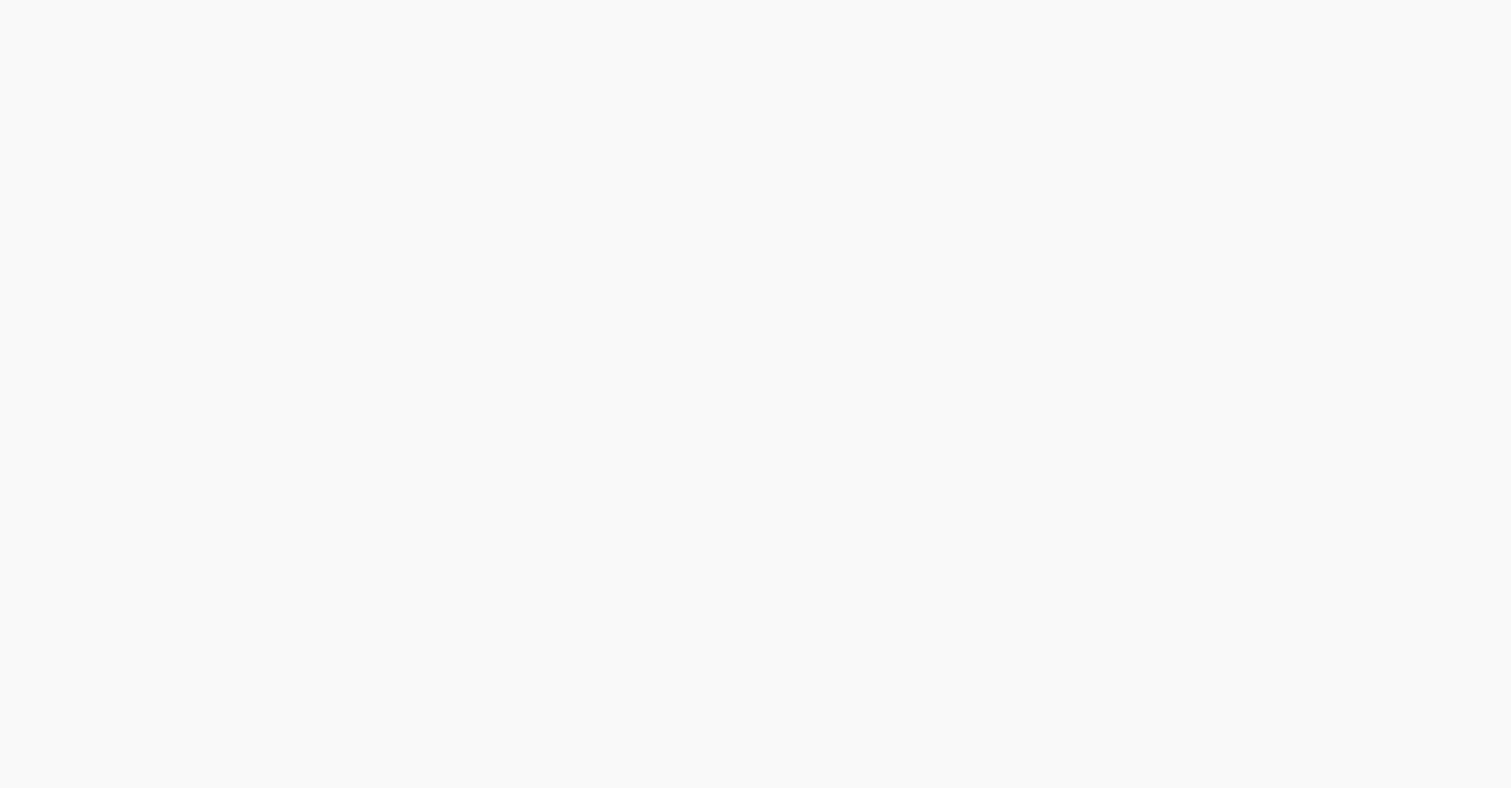 scroll, scrollTop: 0, scrollLeft: 0, axis: both 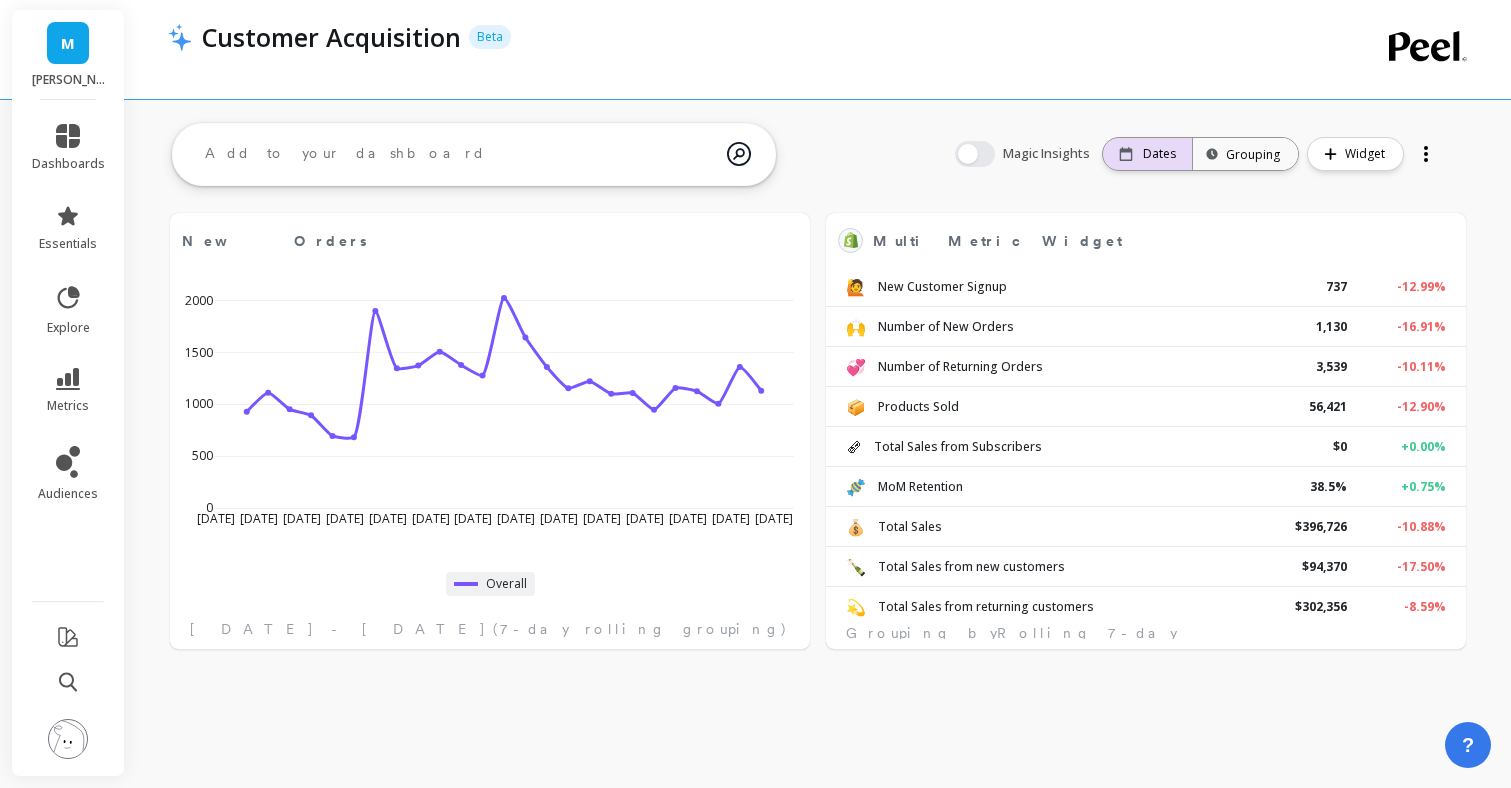 click on "Dates" at bounding box center [1159, 154] 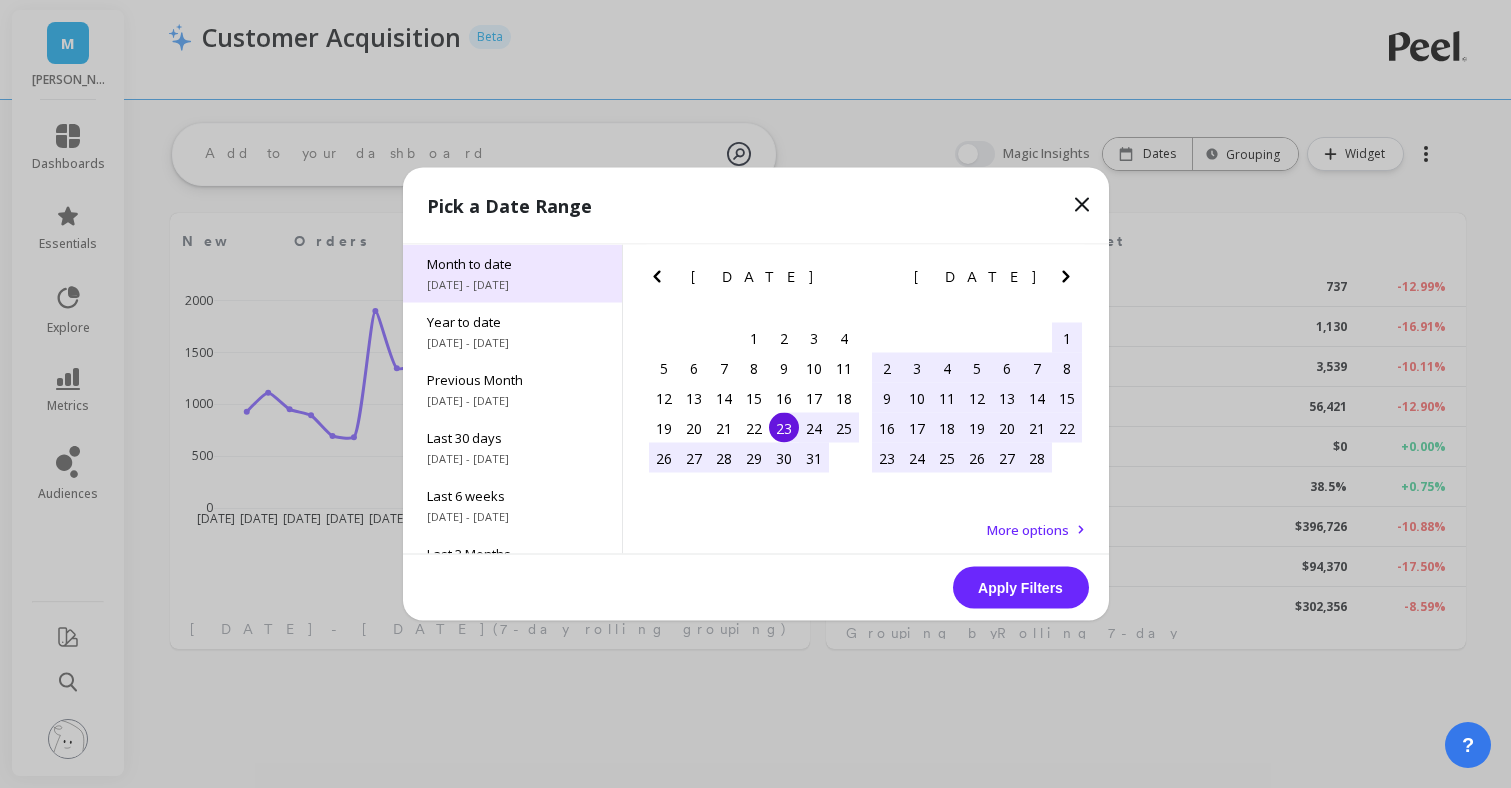 click on "Month to date 7/1/2025 - 7/23/2025" at bounding box center [512, 274] 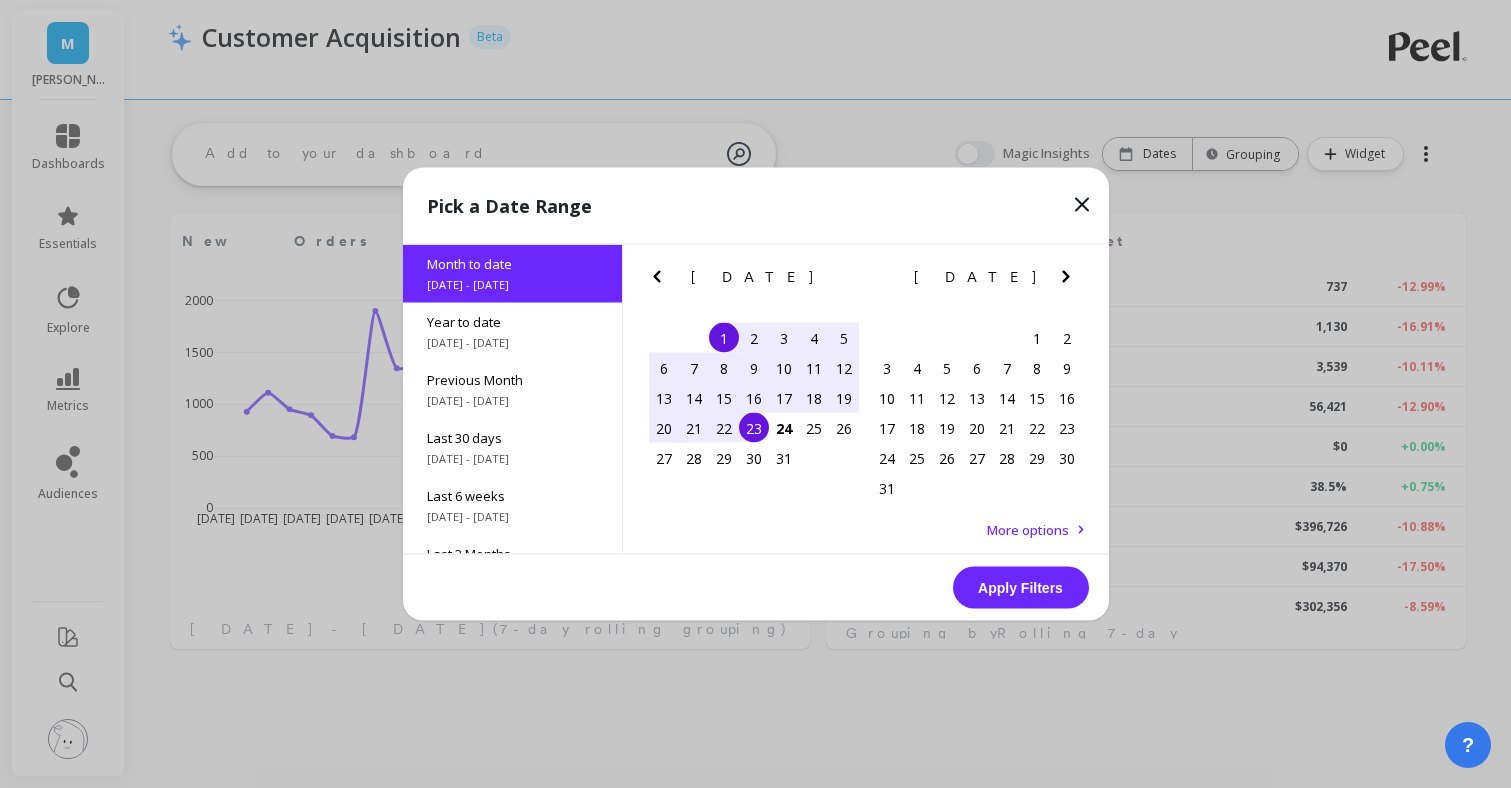 click on "Apply Filters" at bounding box center [1021, 588] 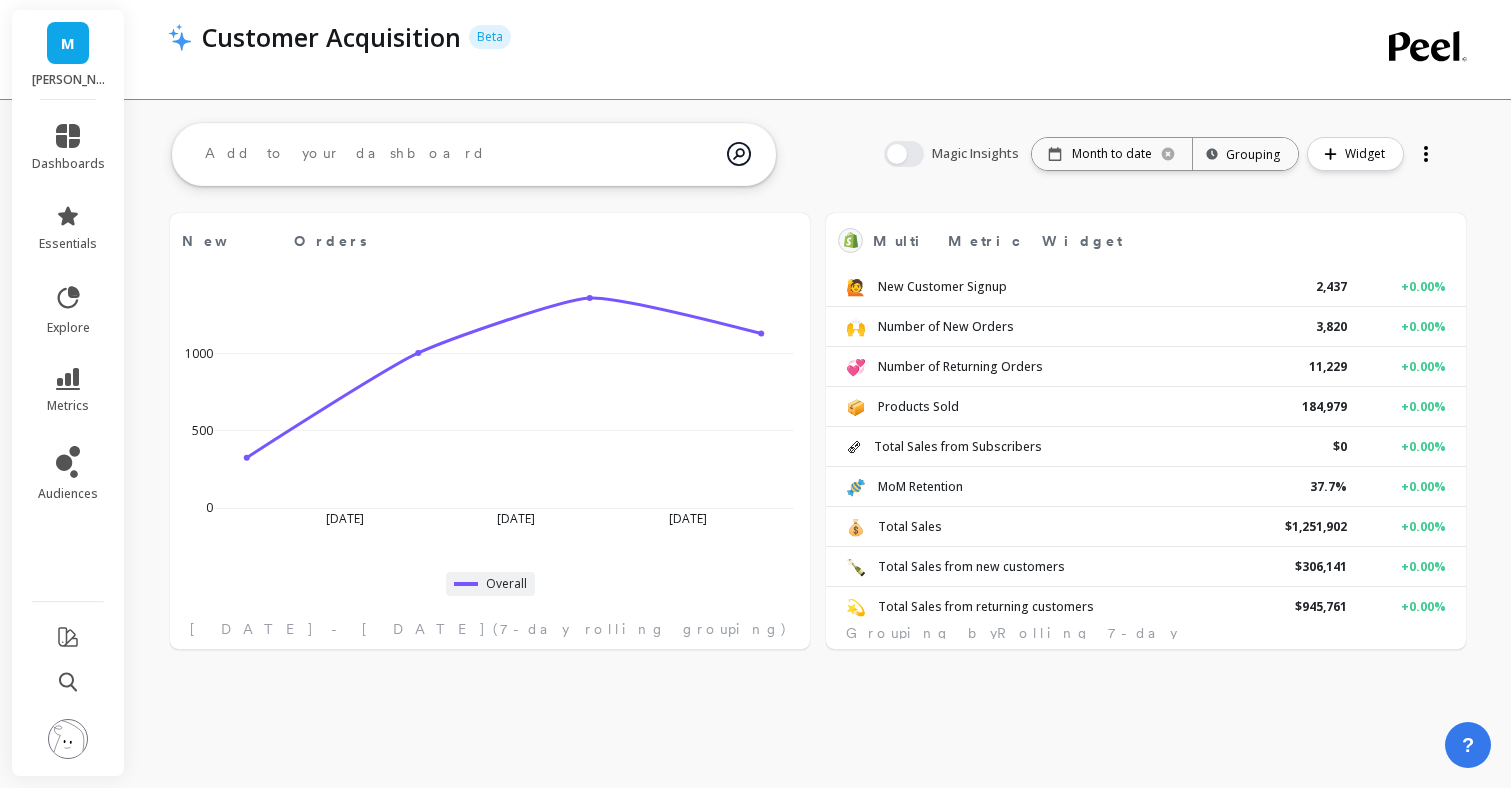 click on "Magic Insights Date: Month to date Time grouping: Grouping Widget" at bounding box center [1162, 154] 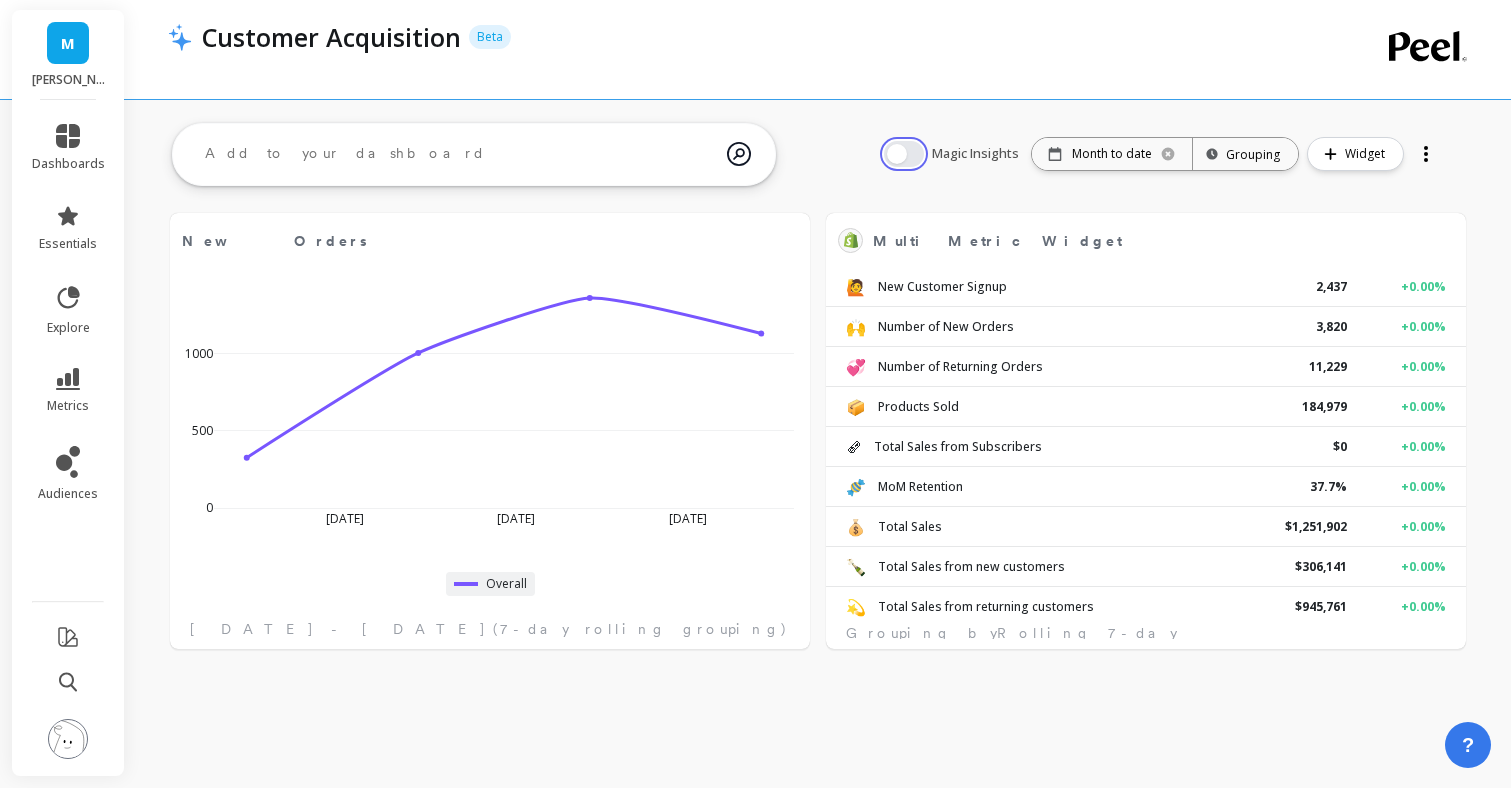 click at bounding box center (904, 154) 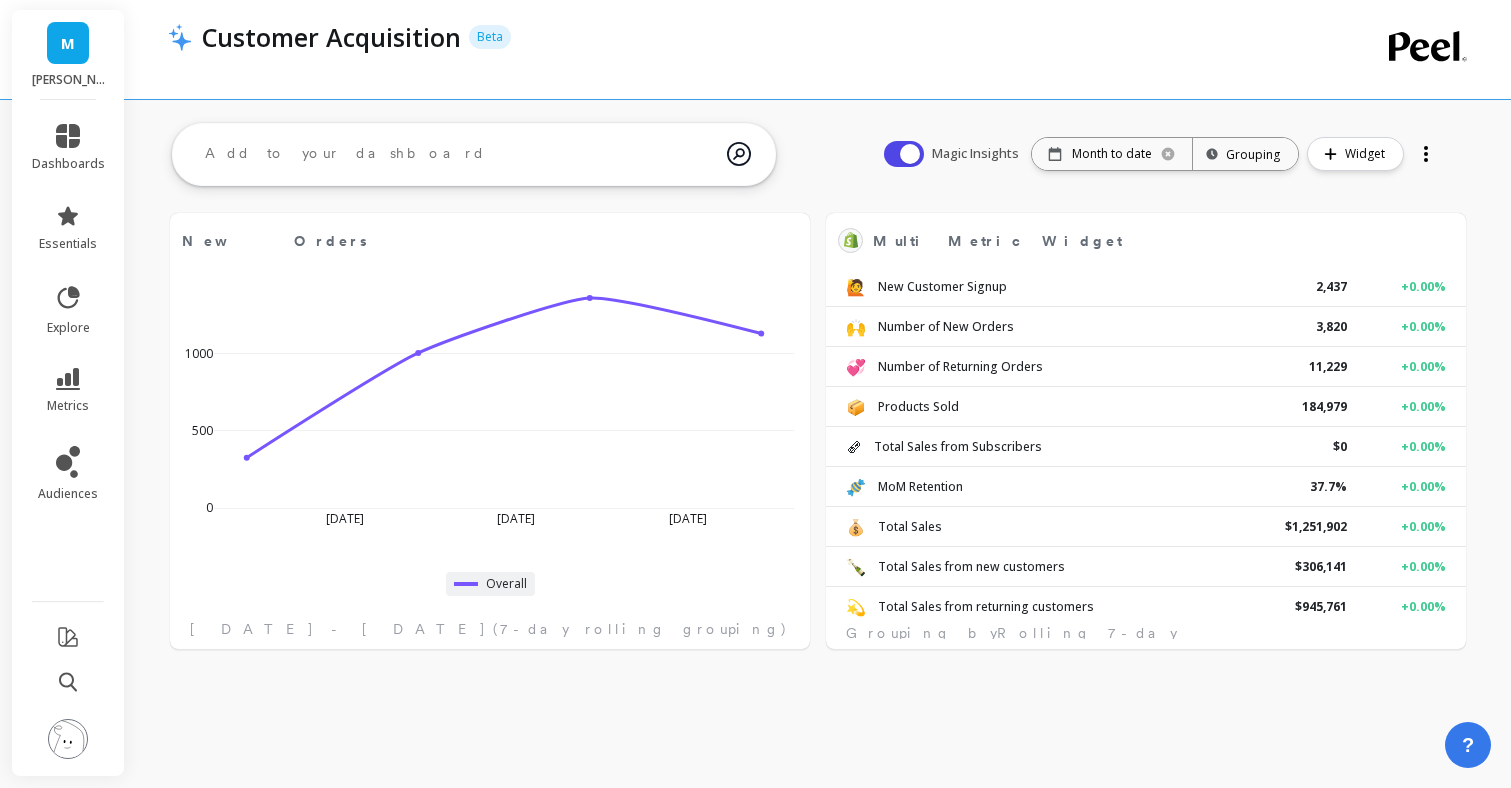 click on "Magic Insights Date: Month to date Time grouping: Grouping Widget" at bounding box center (1162, 154) 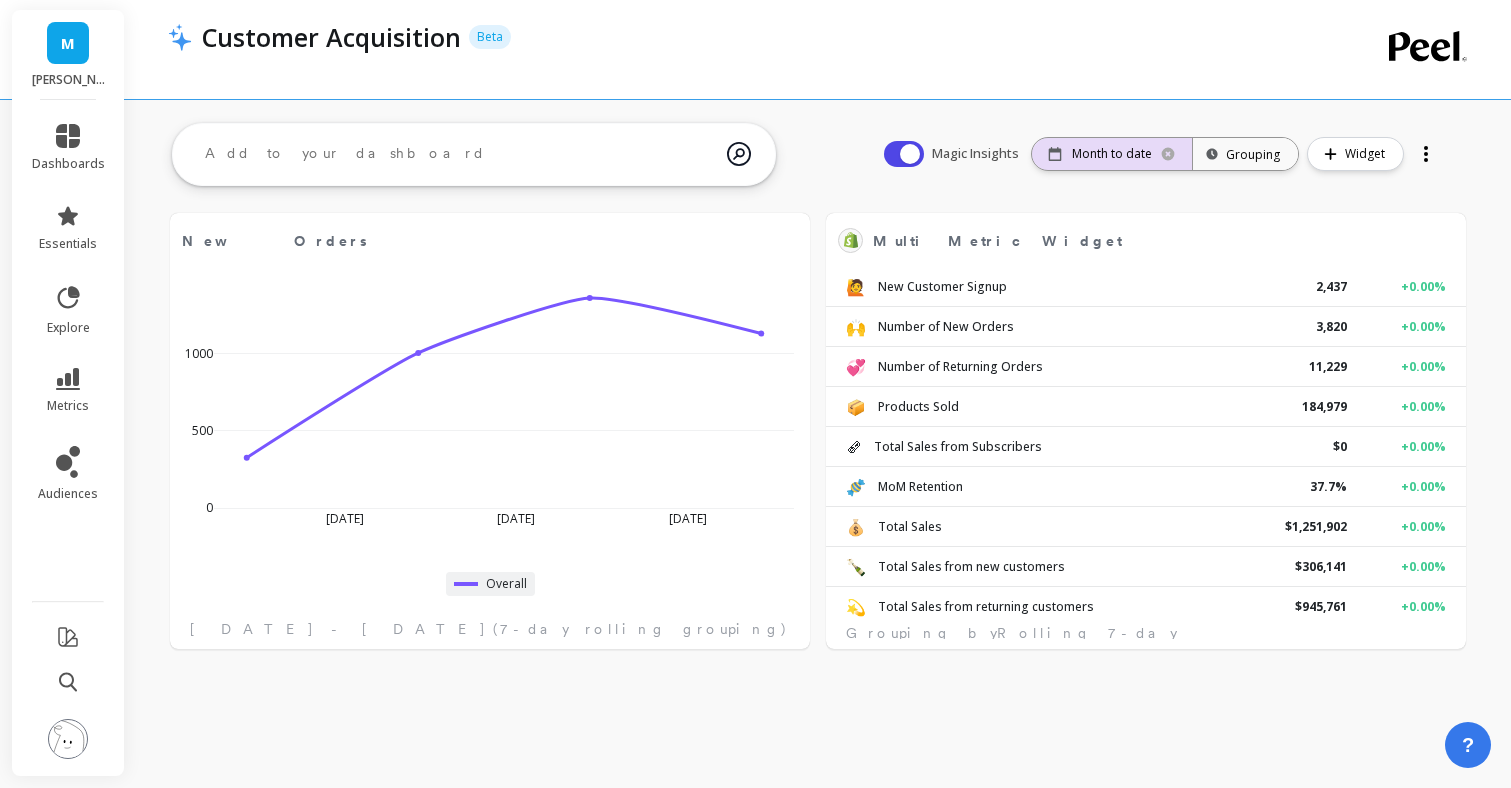click 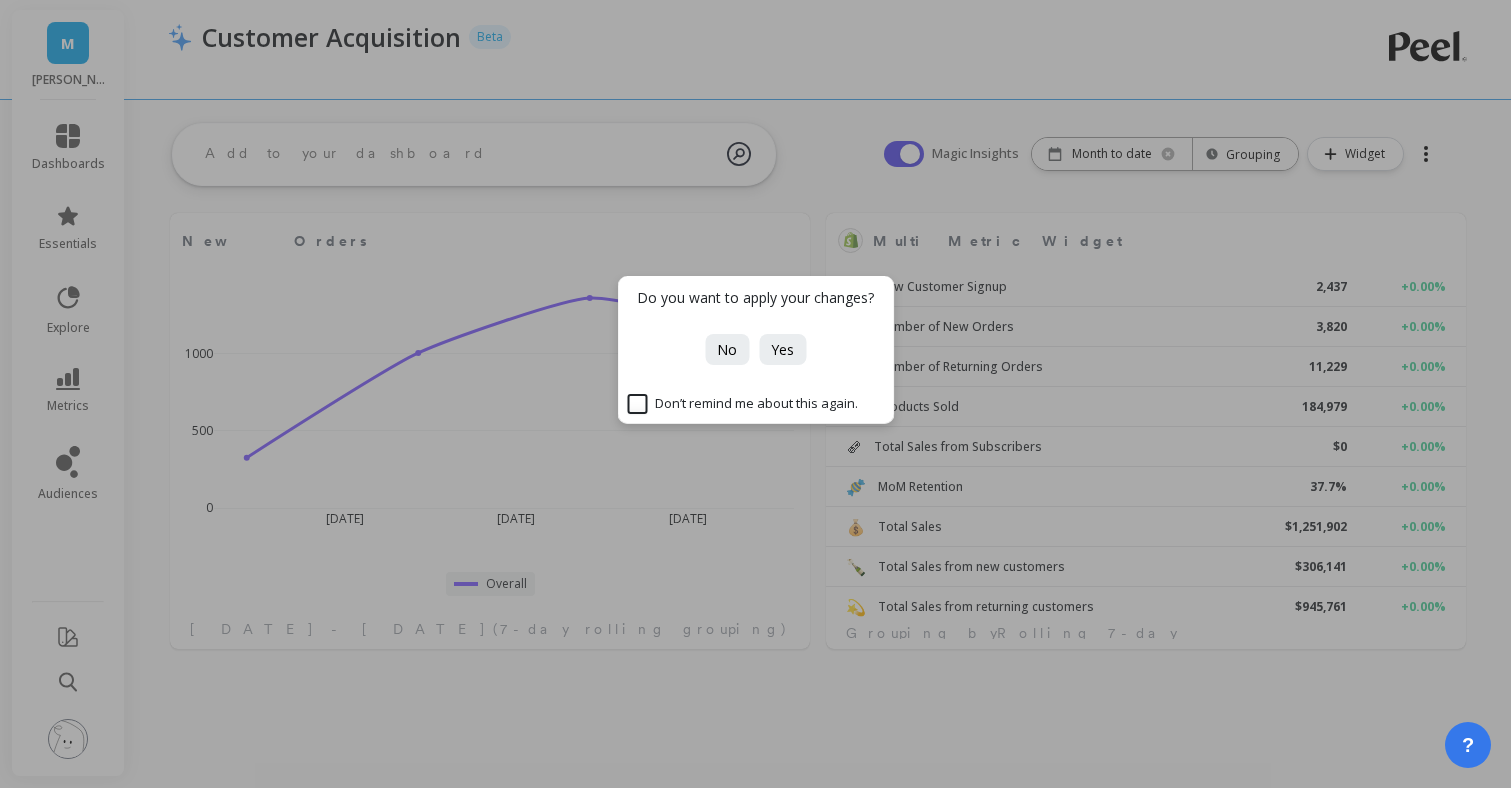 click on "Do you want to apply your changes?   No   Yes Don’t remind me about this again." at bounding box center [755, 394] 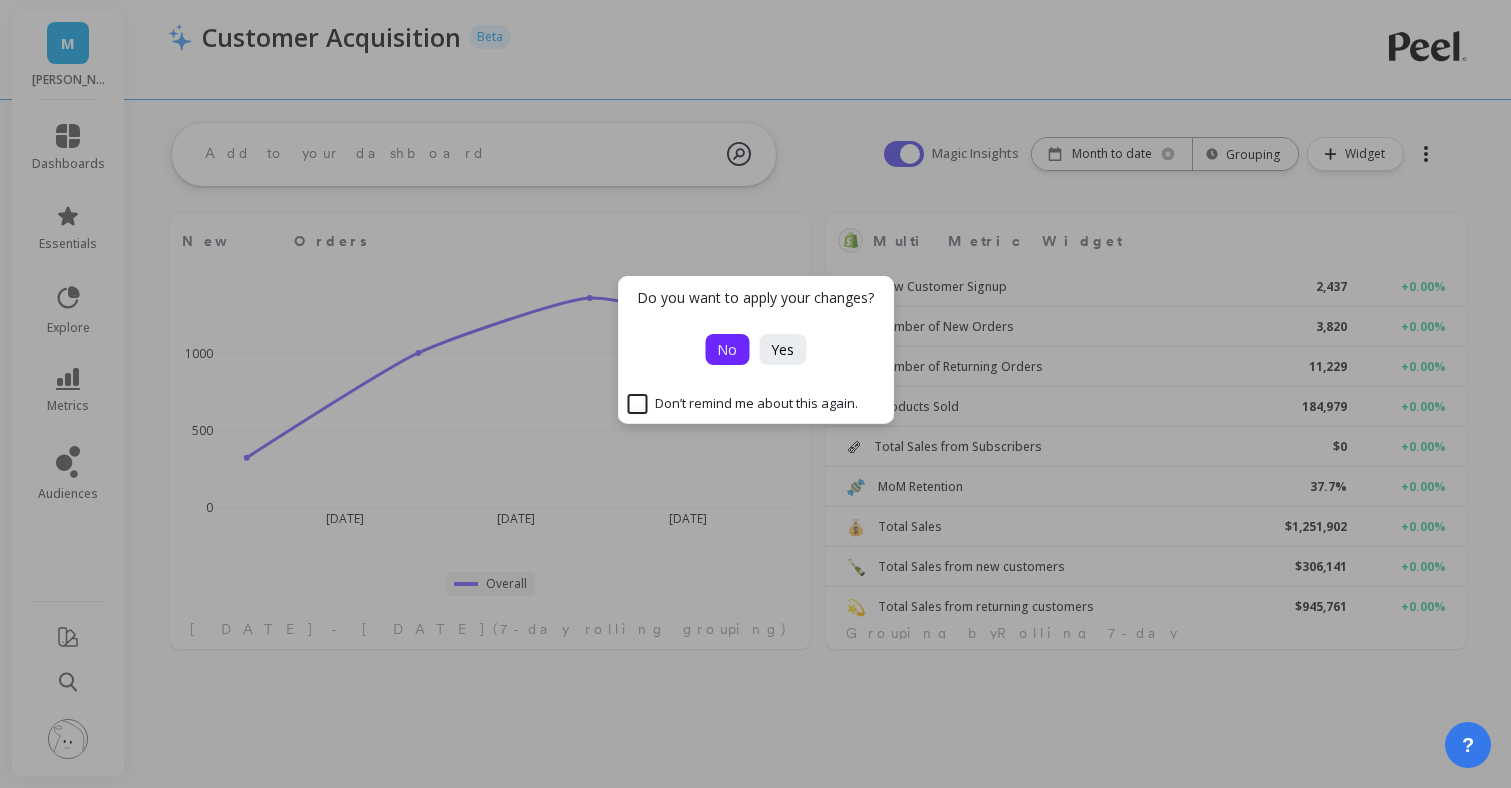 click on "No" at bounding box center [727, 349] 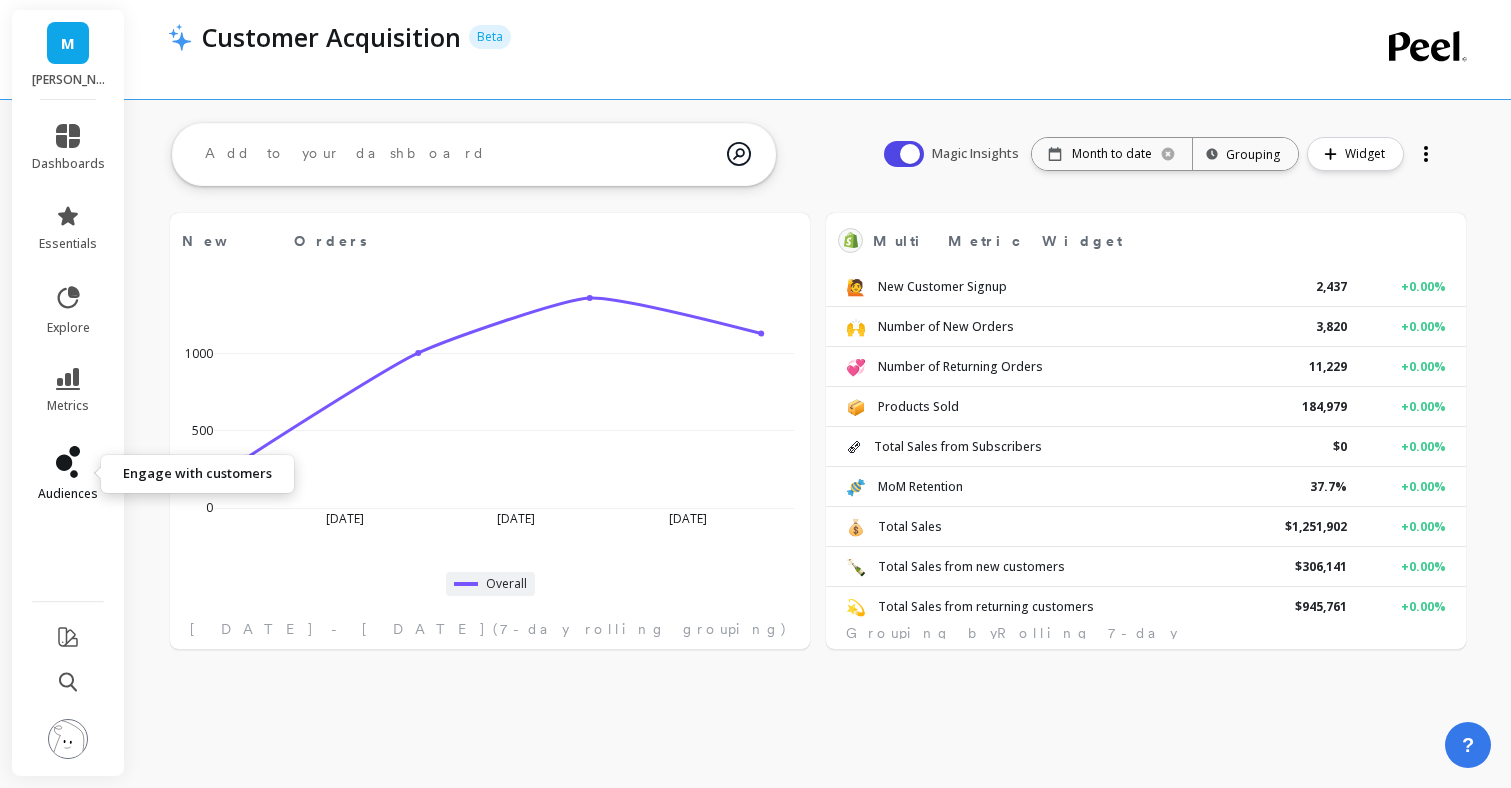 click on "audiences" at bounding box center [68, 494] 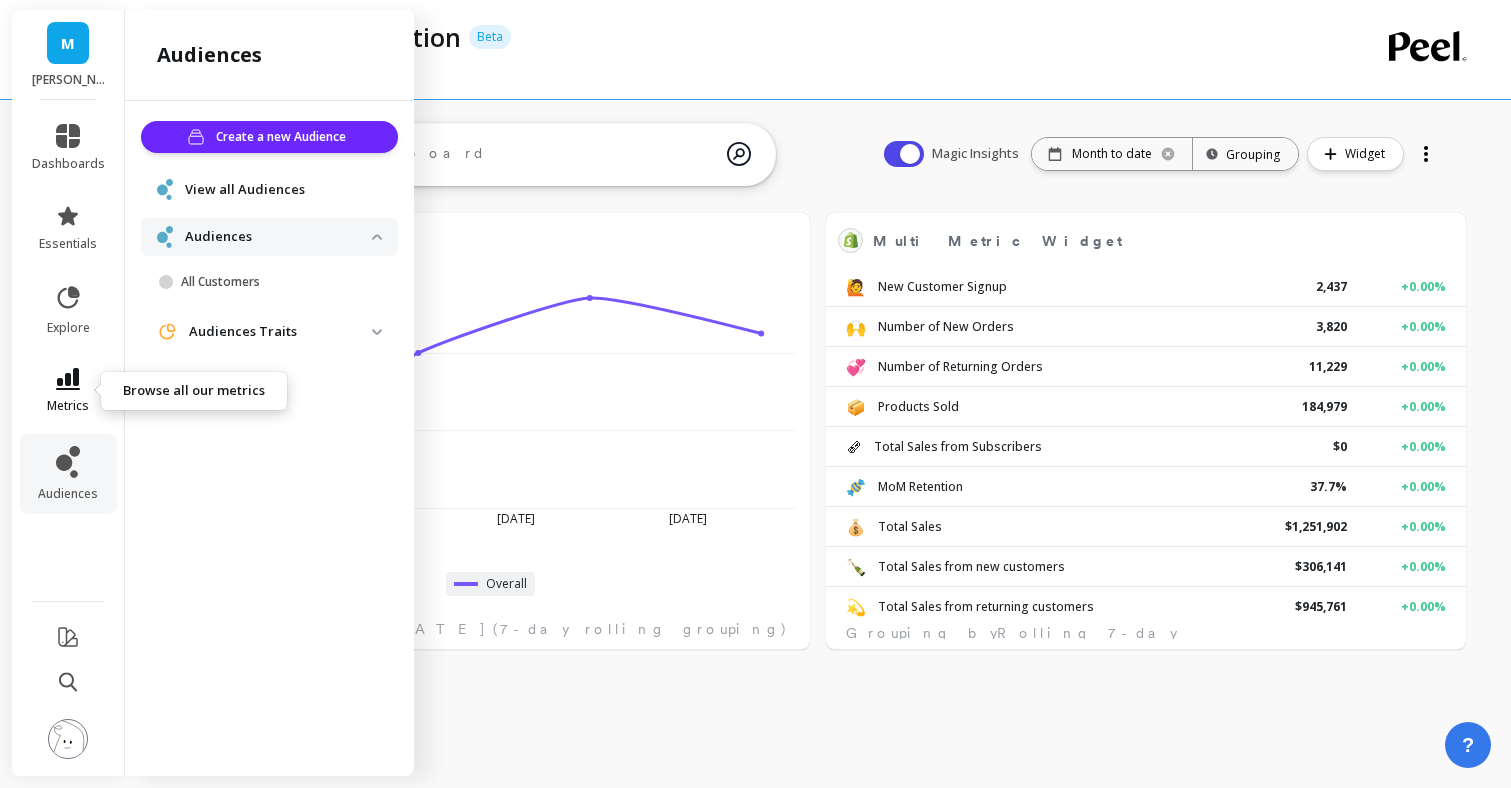 click on "metrics" at bounding box center (68, 406) 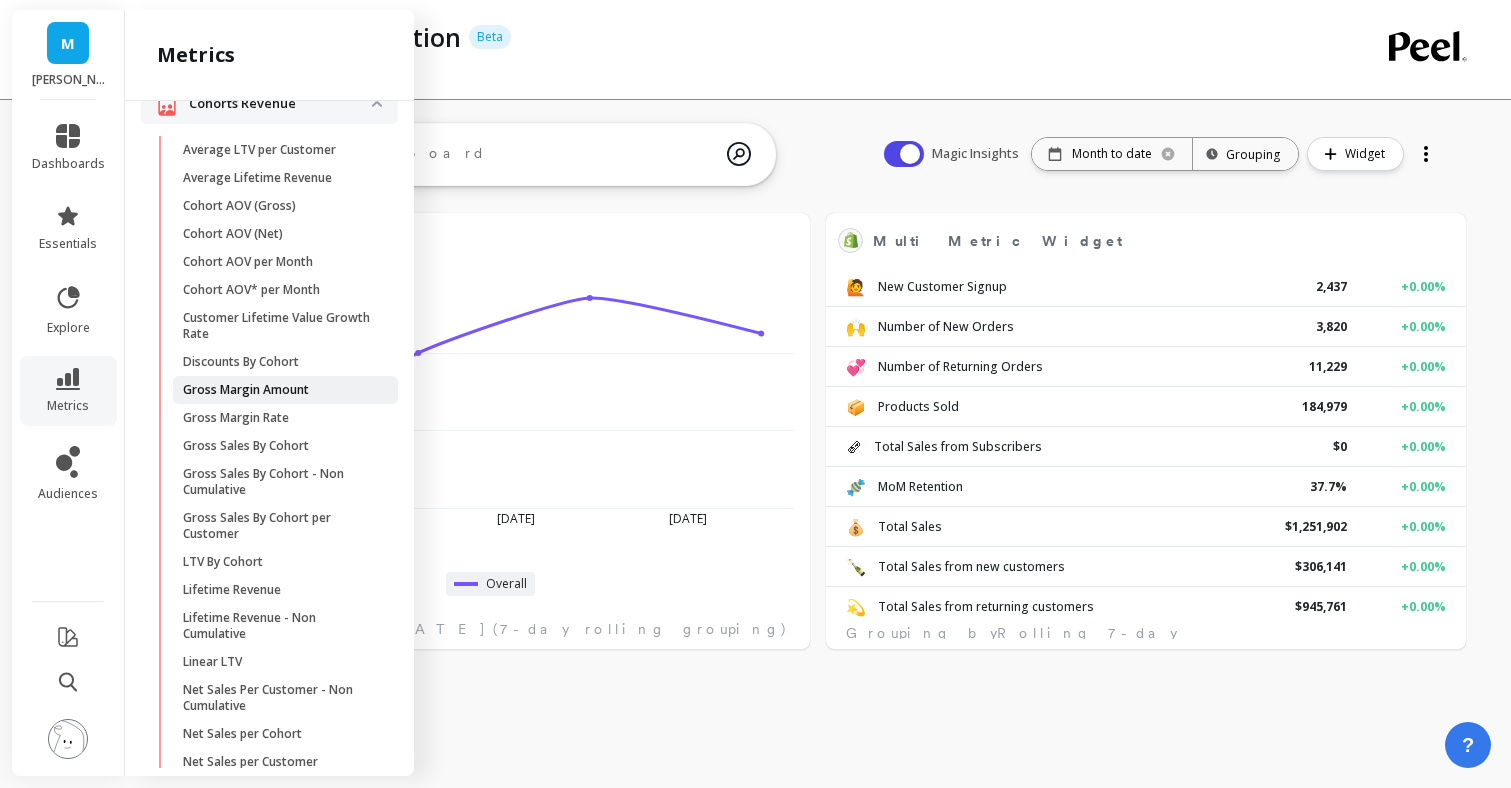 scroll, scrollTop: 152, scrollLeft: 0, axis: vertical 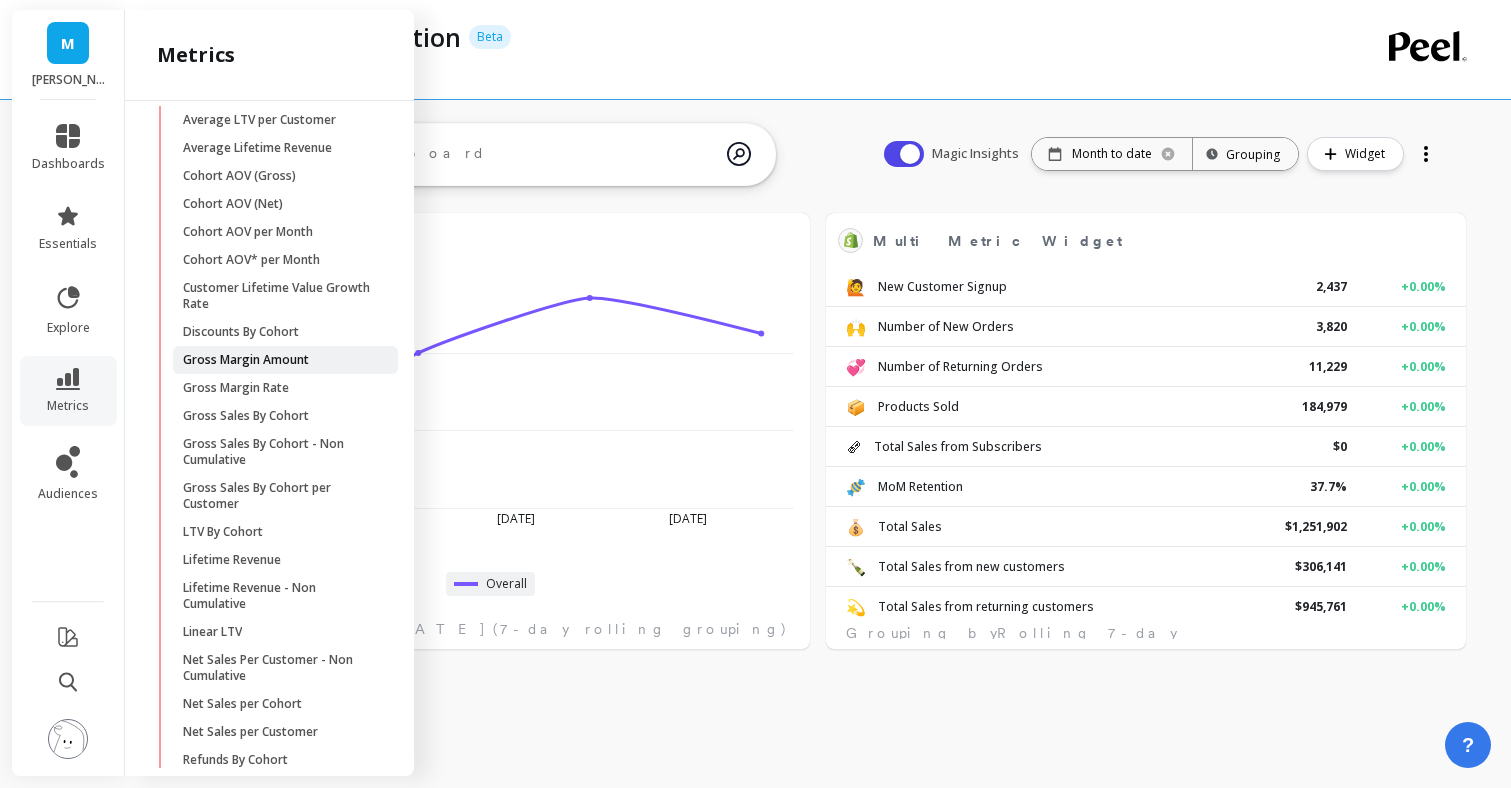 click on "Gross Margin Amount" at bounding box center [246, 360] 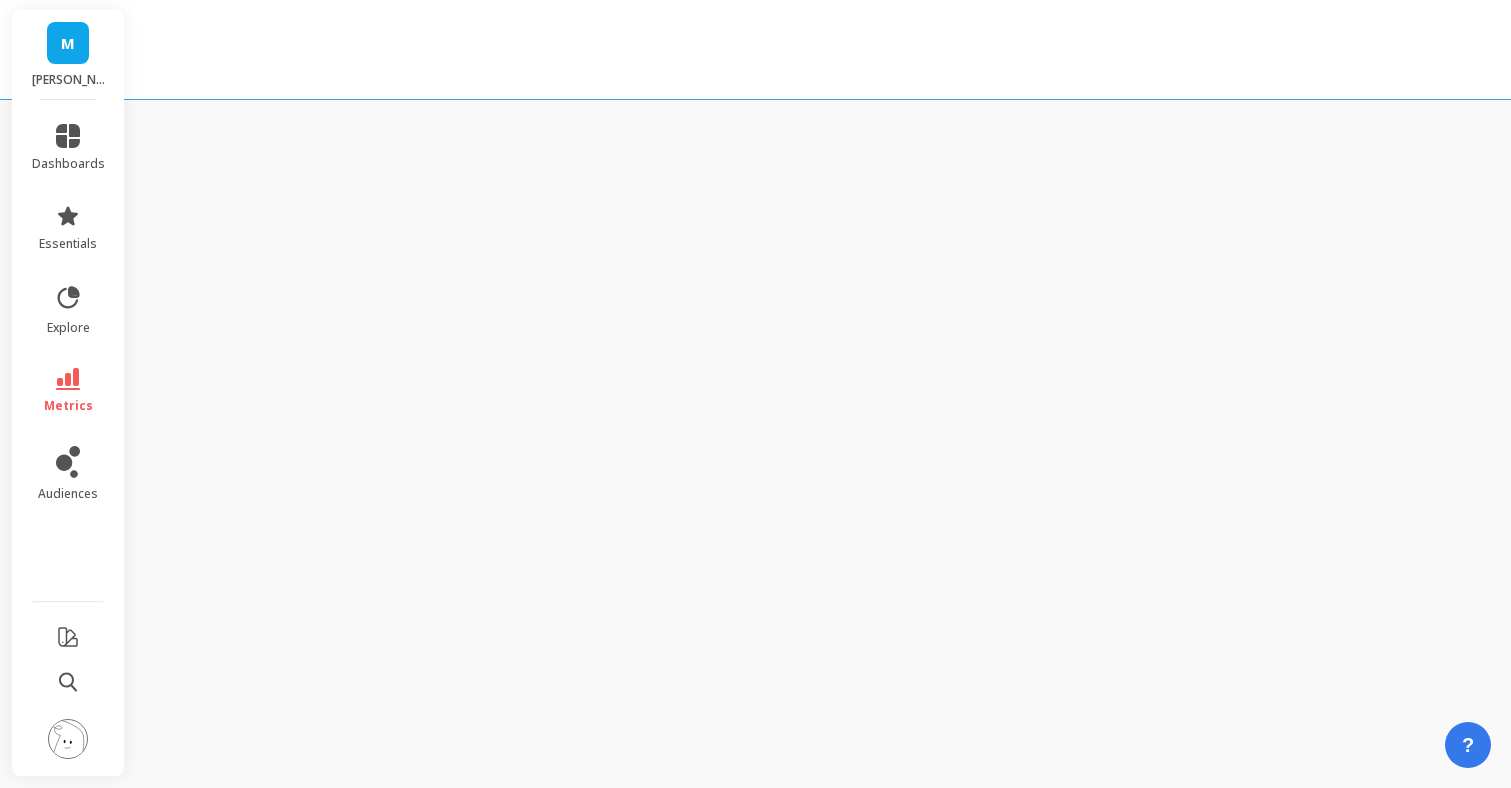 scroll, scrollTop: 0, scrollLeft: 0, axis: both 